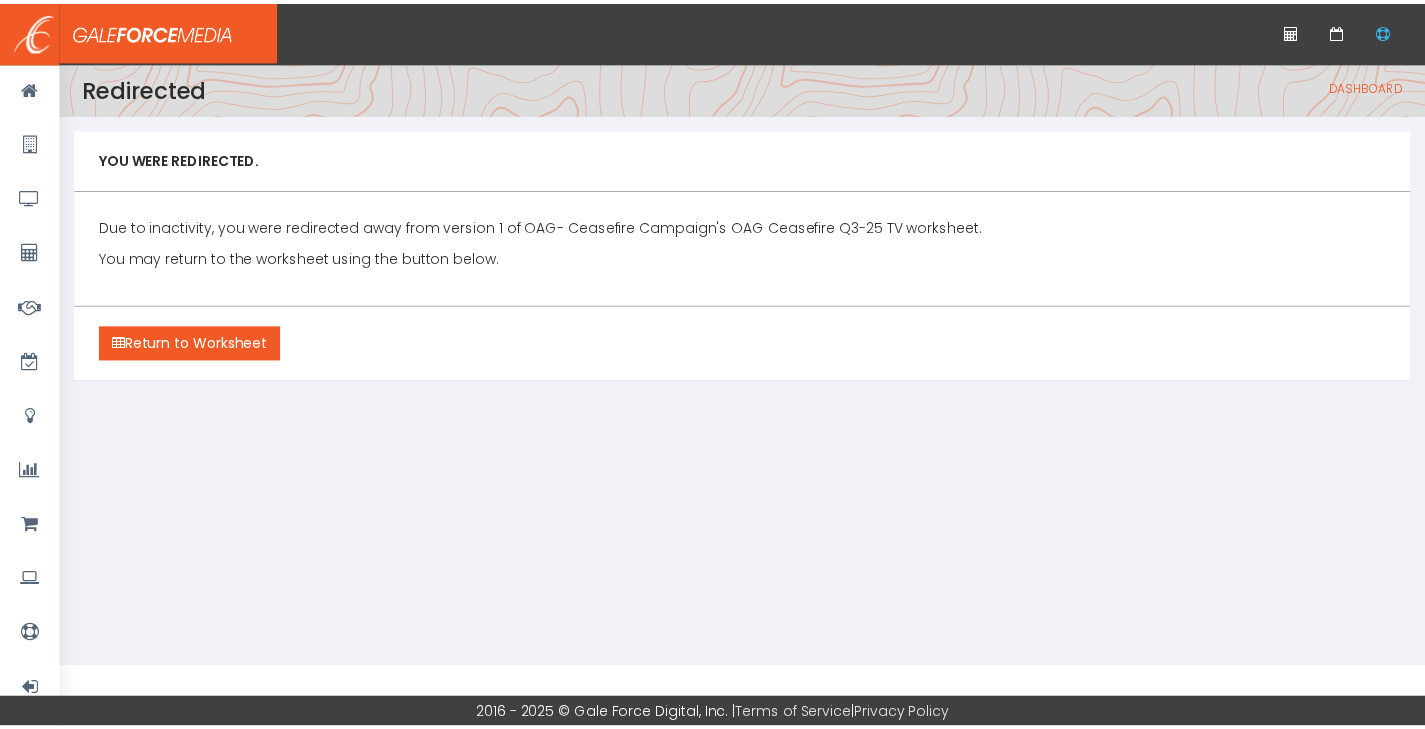 scroll, scrollTop: 0, scrollLeft: 0, axis: both 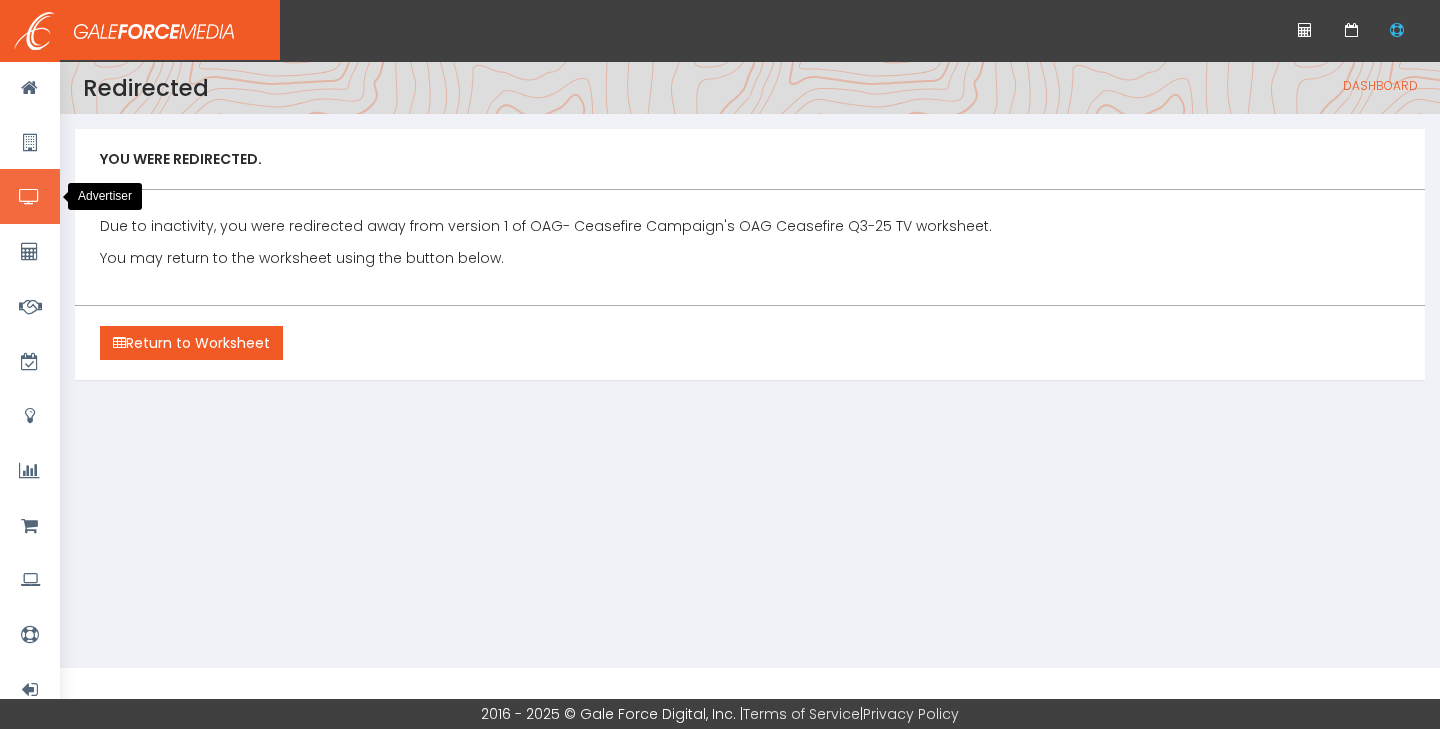 click at bounding box center (30, 196) 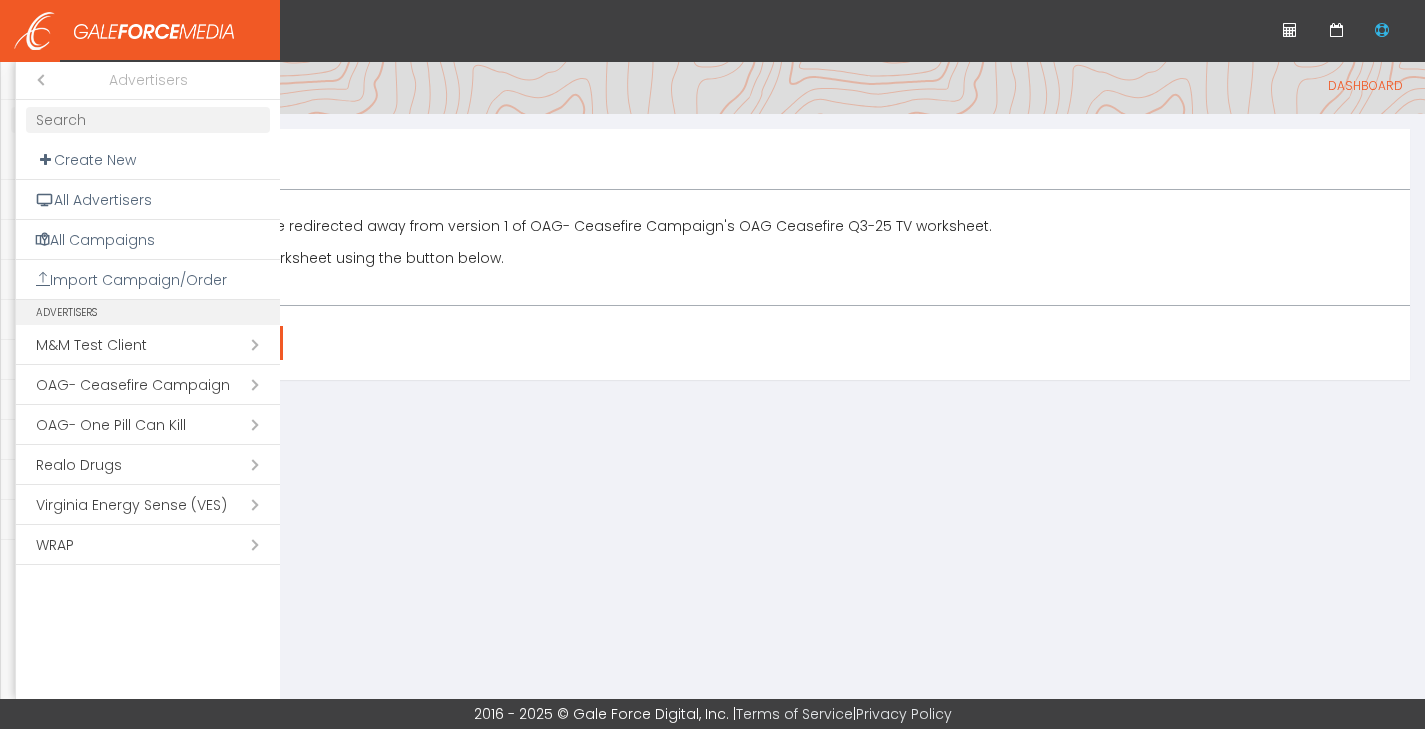 click on "Open submenu ( Virginia Energy Sense (VES))" at bounding box center [148, 505] 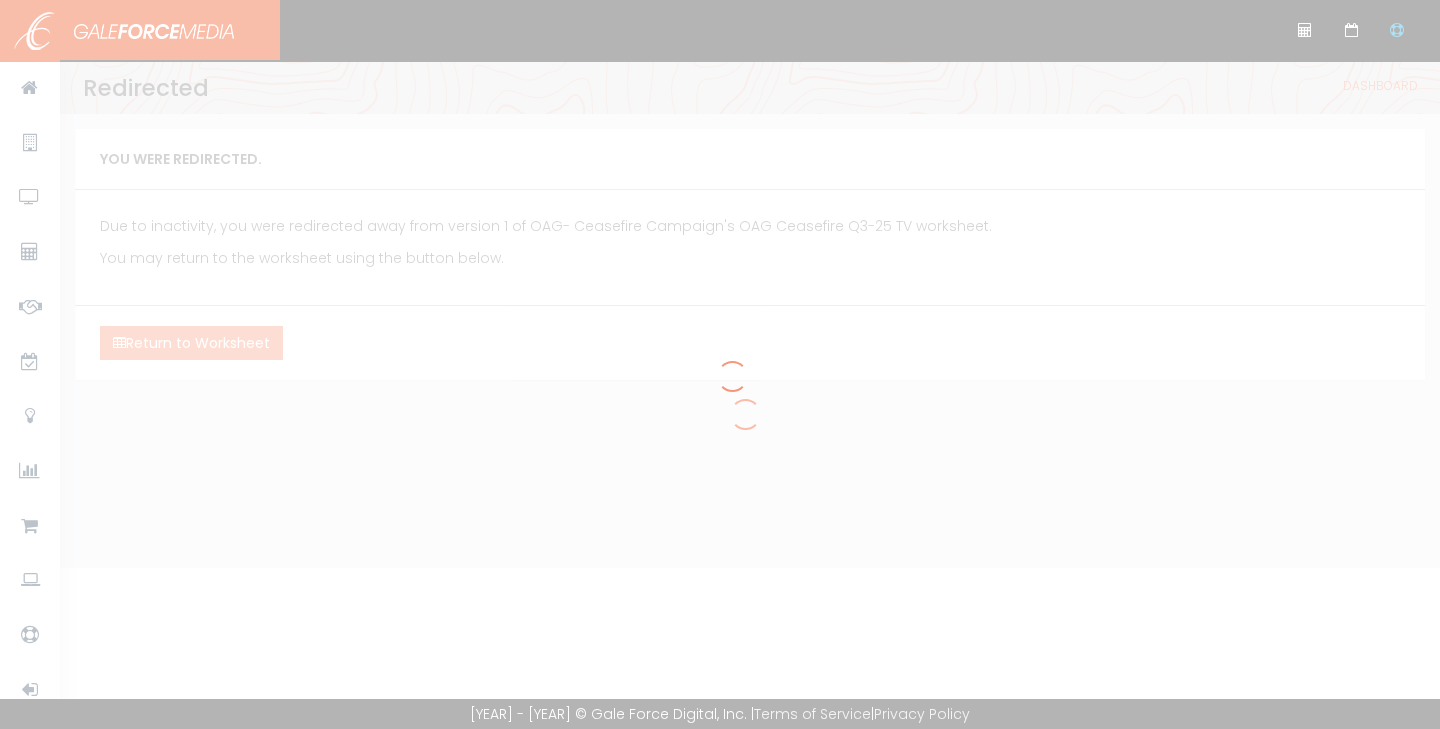 scroll, scrollTop: 0, scrollLeft: 0, axis: both 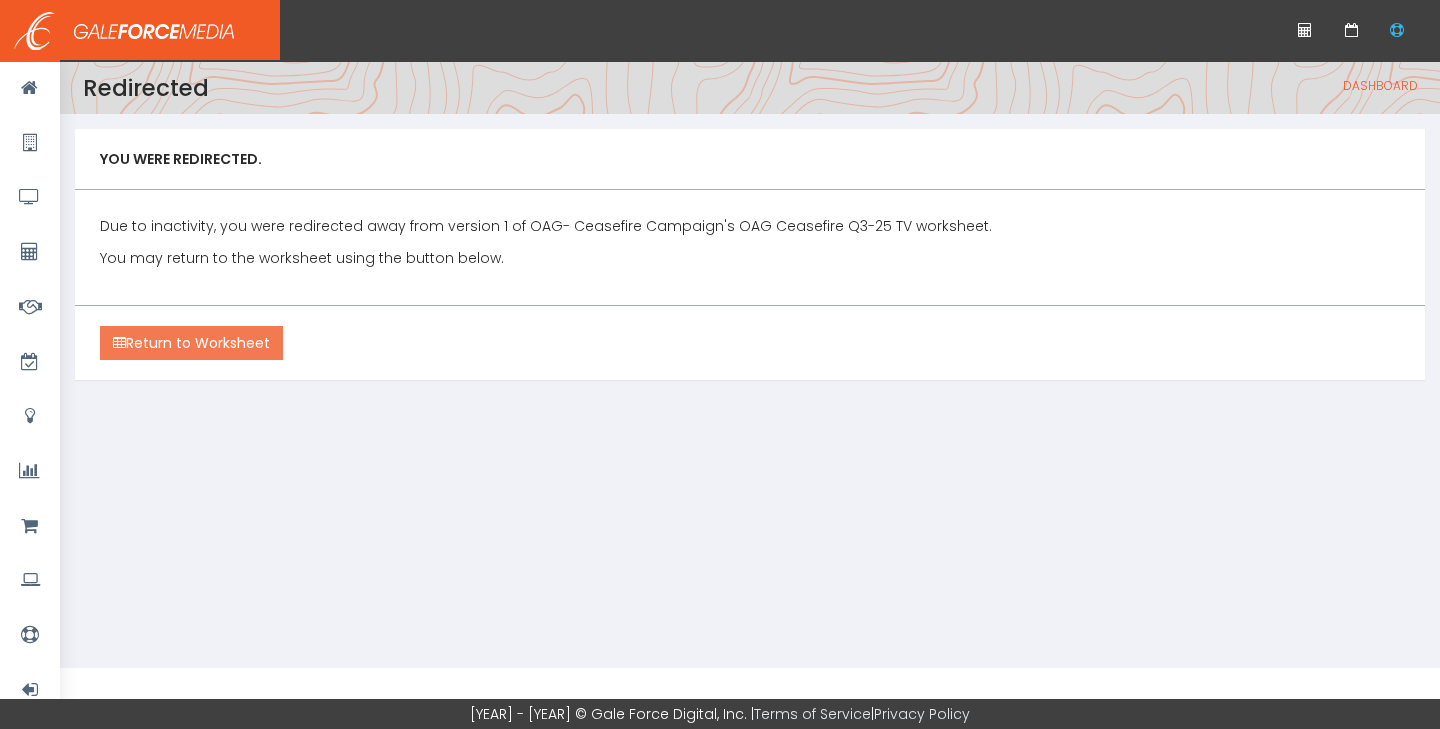 click on "Return to Worksheet" at bounding box center [191, 343] 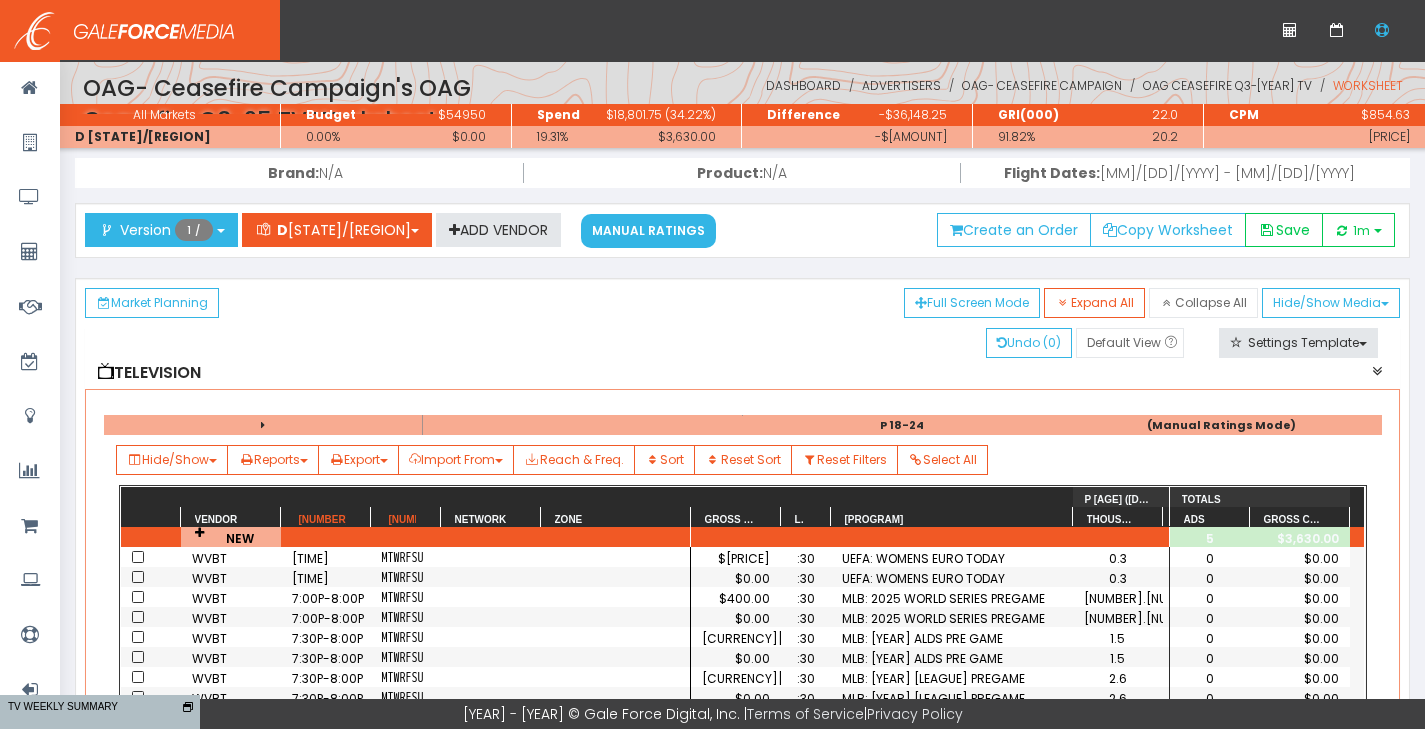 scroll, scrollTop: 0, scrollLeft: 0, axis: both 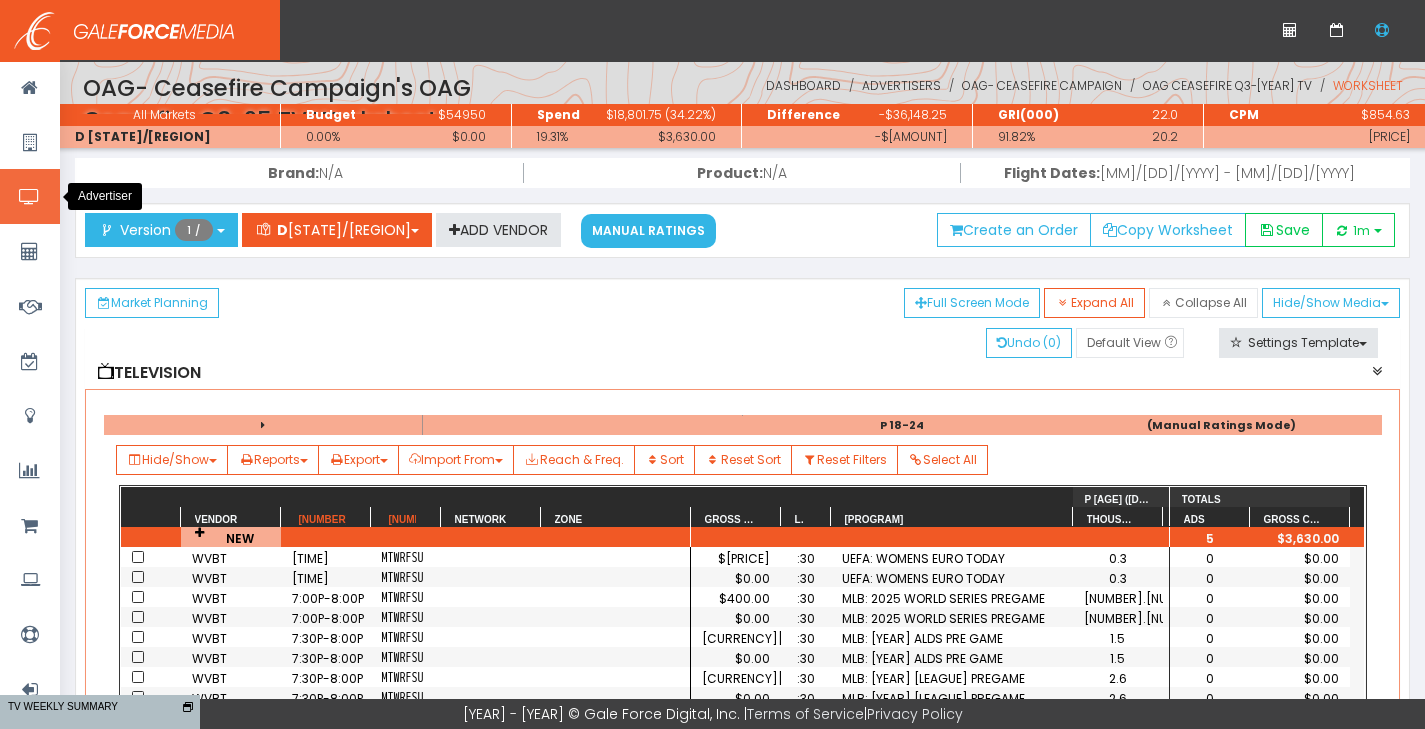 click at bounding box center (29, 197) 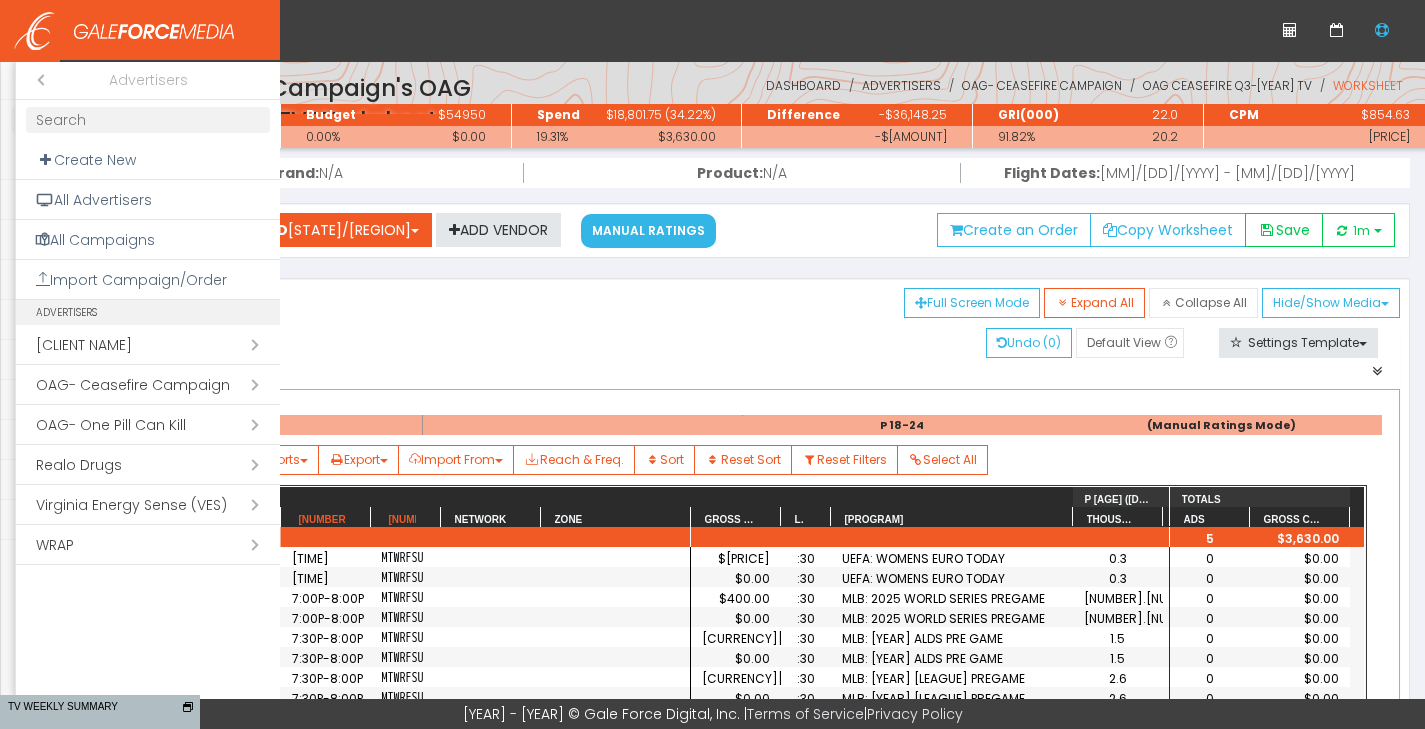click on "Open submenu (  Virginia Energy Sense (VES))" at bounding box center (148, 505) 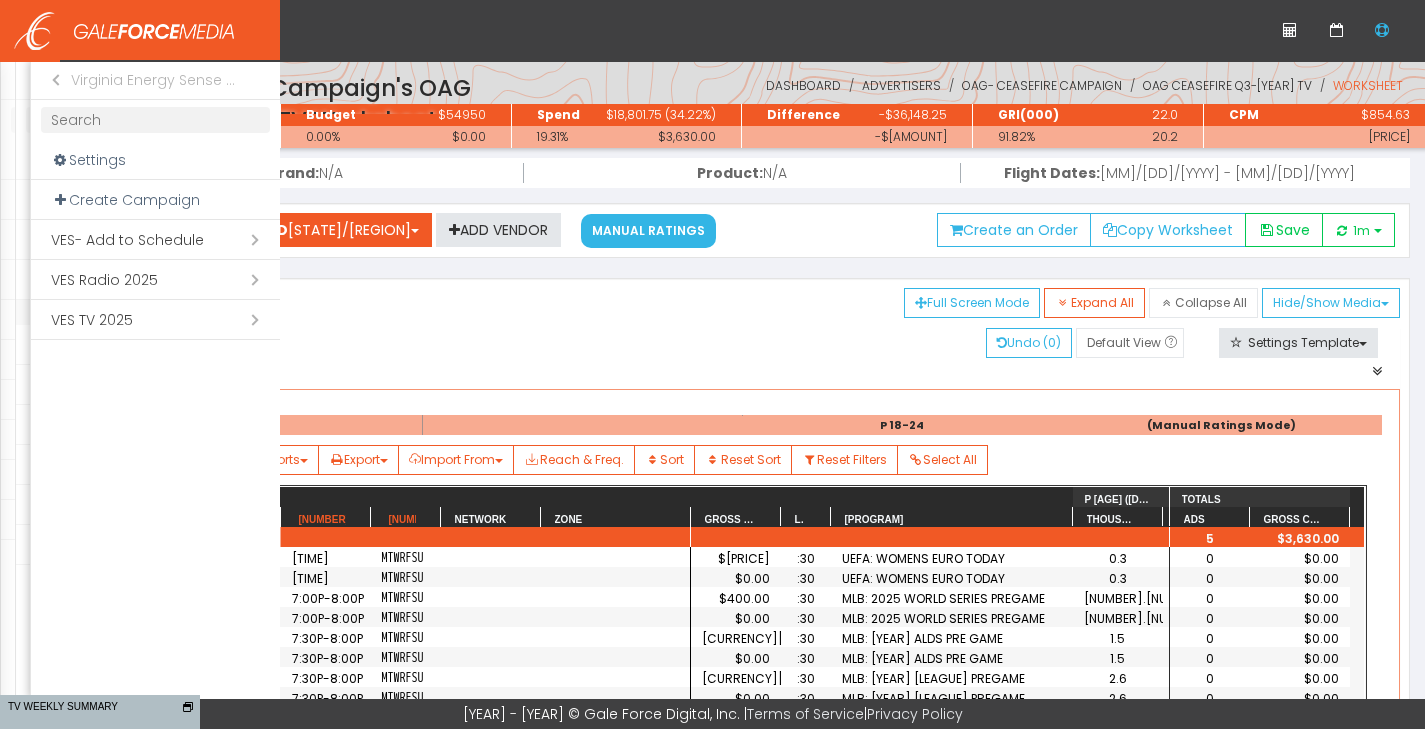 click on "Open submenu ( [VENDOR] [YEAR])" at bounding box center (155, 280) 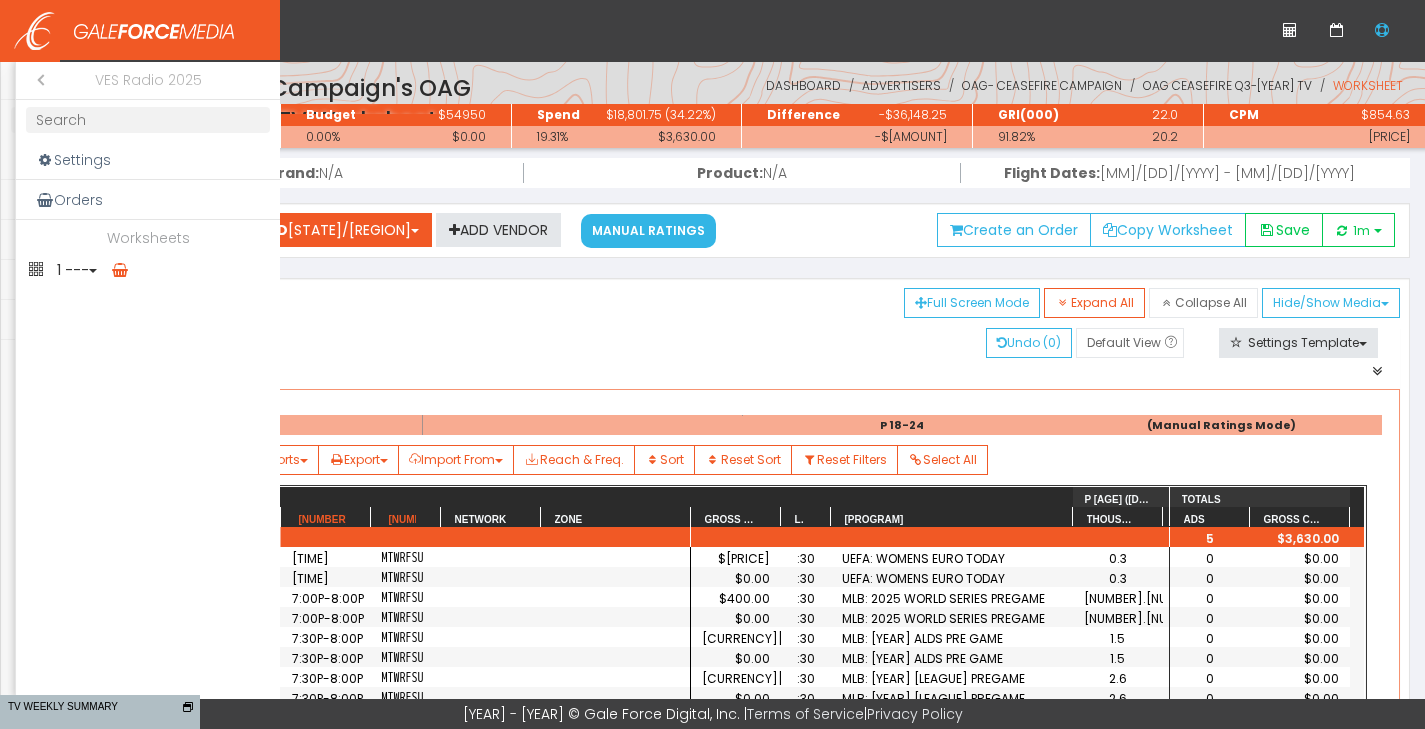 click on "1    ---" at bounding box center (148, 270) 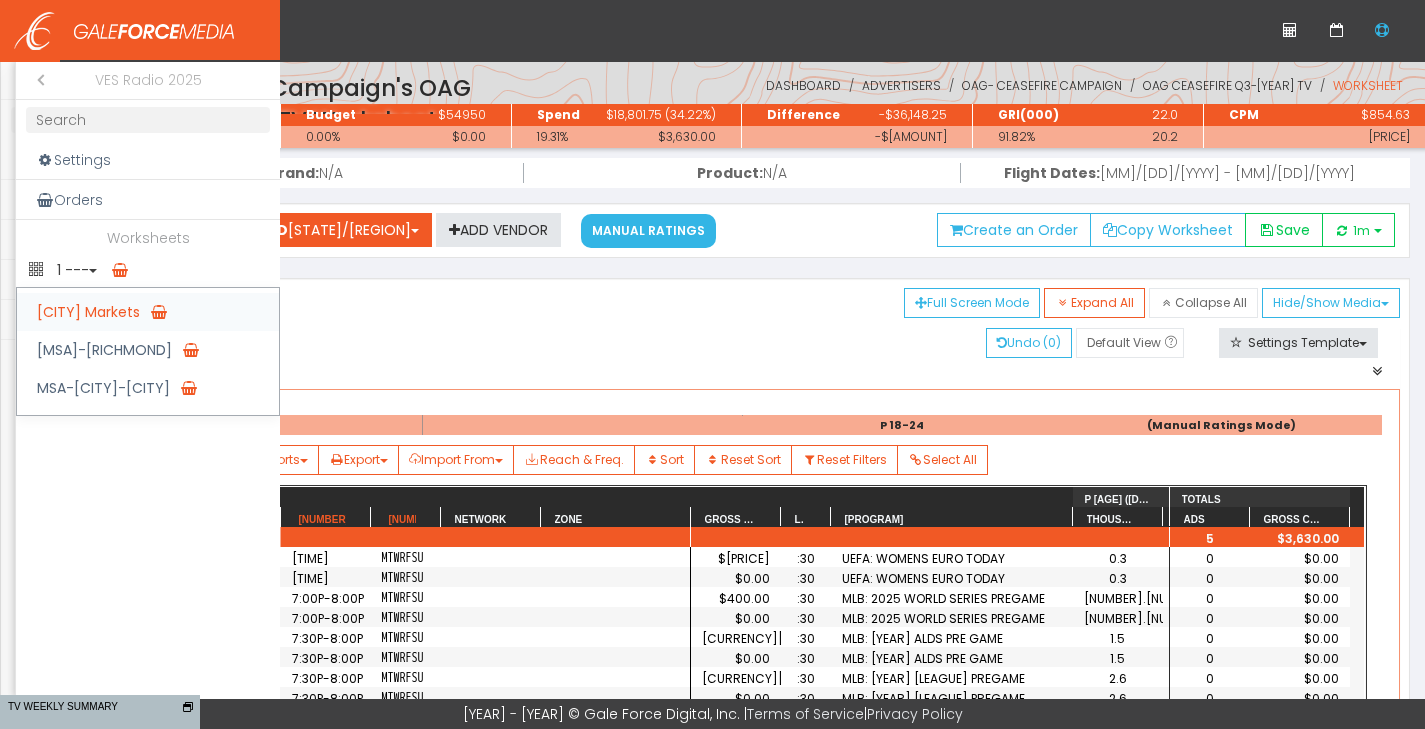 click on "[CITY] Markets" at bounding box center (148, 312) 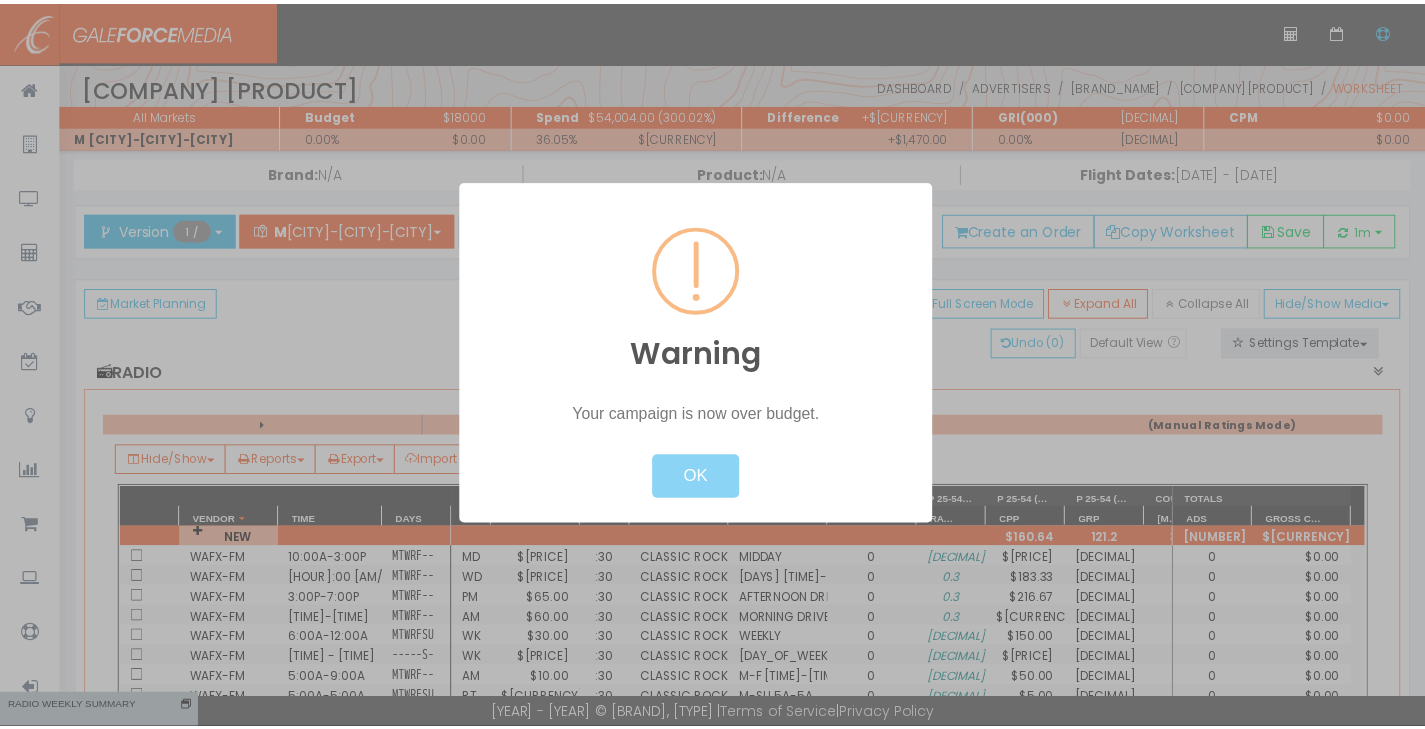 scroll, scrollTop: 0, scrollLeft: 0, axis: both 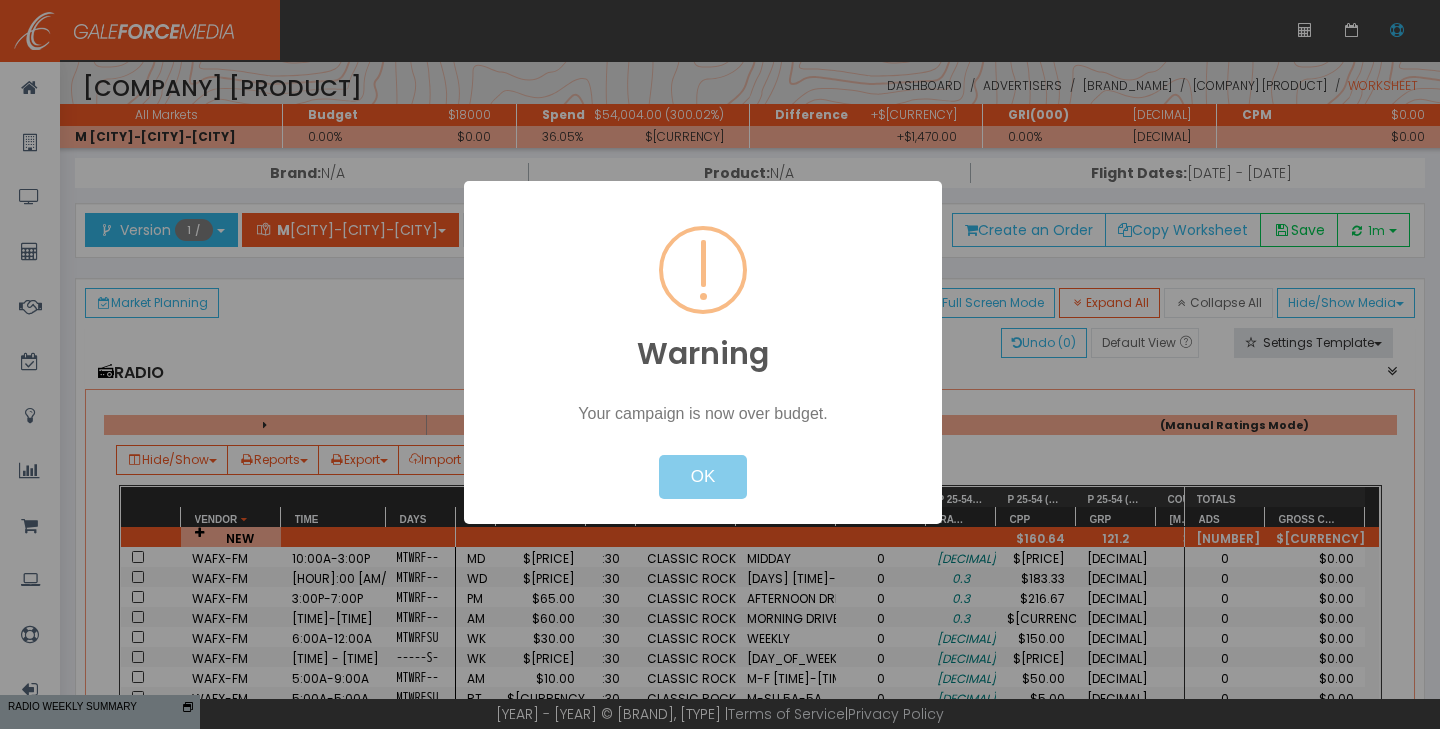 click on "OK" at bounding box center [703, 477] 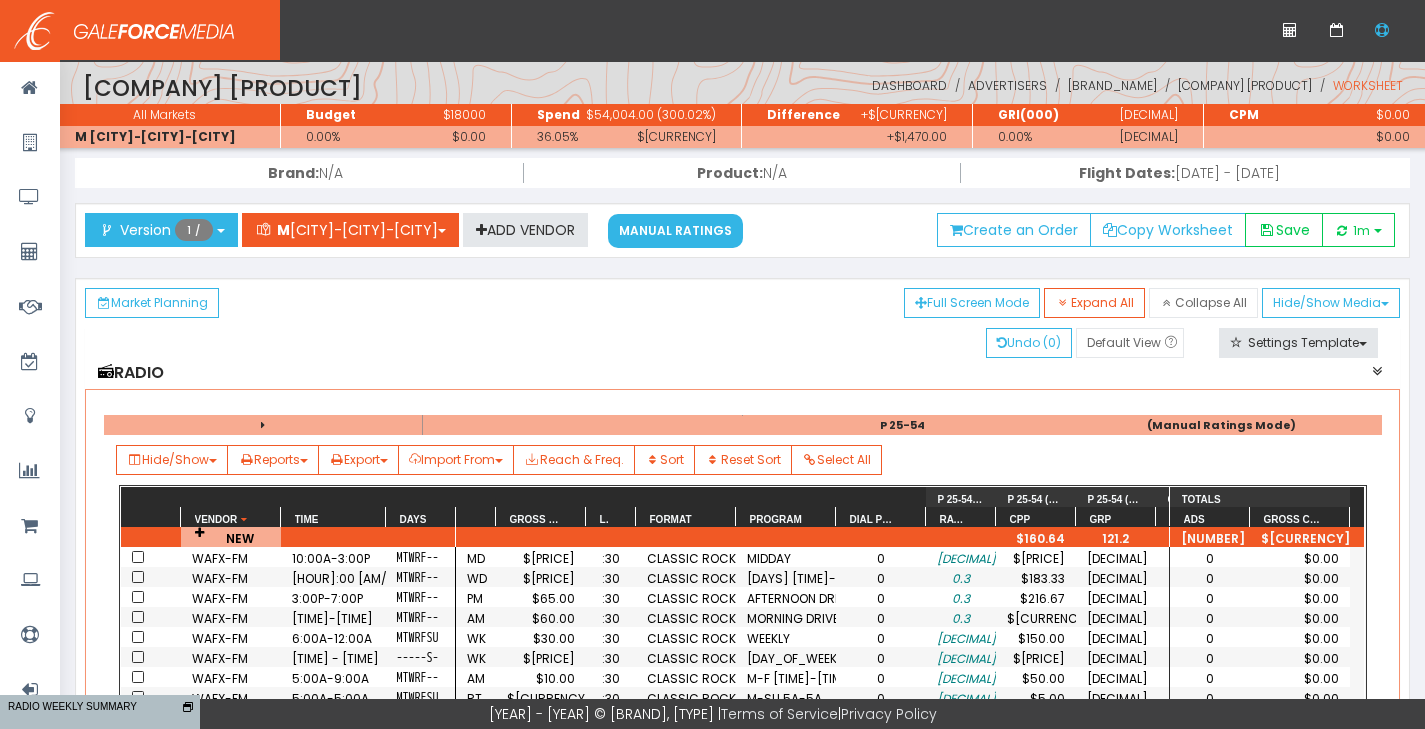 click on "0.3" at bounding box center [961, 618] 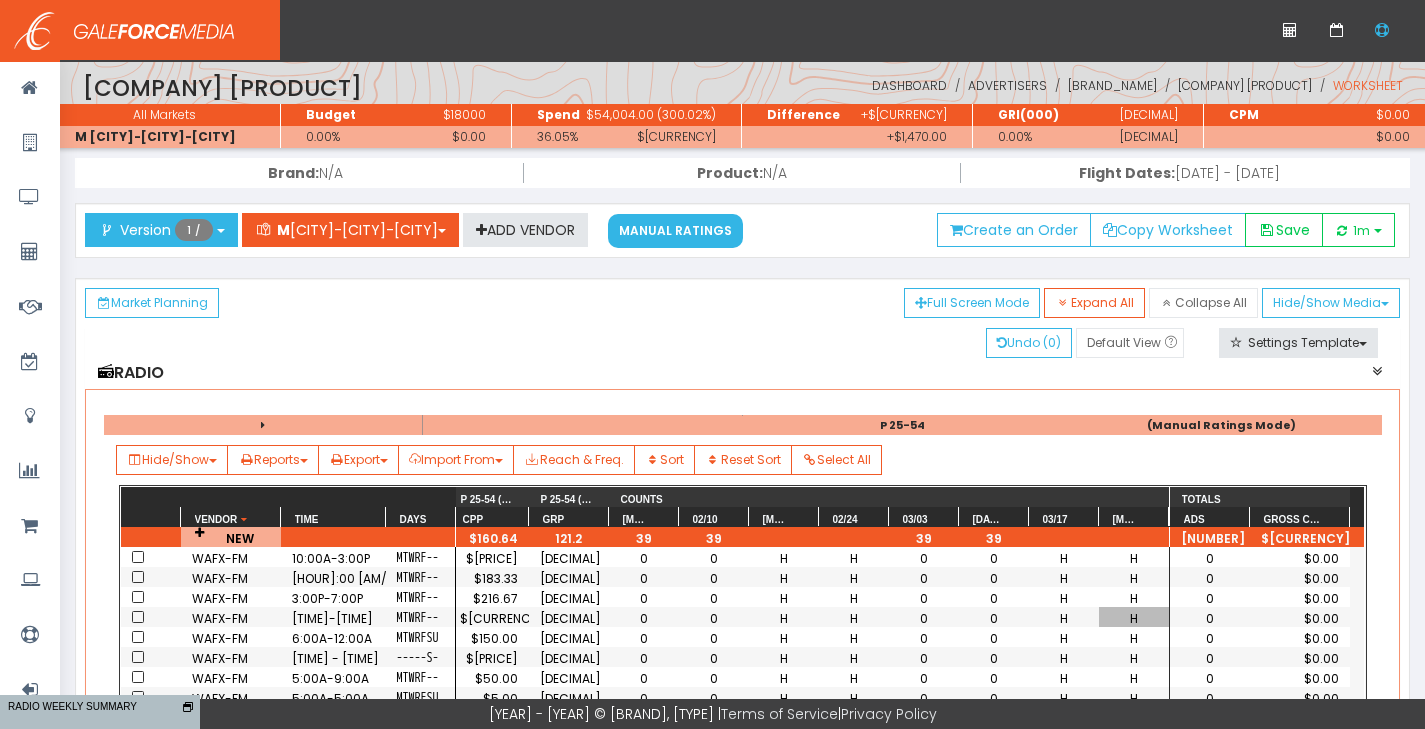 scroll, scrollTop: 30, scrollLeft: 547, axis: both 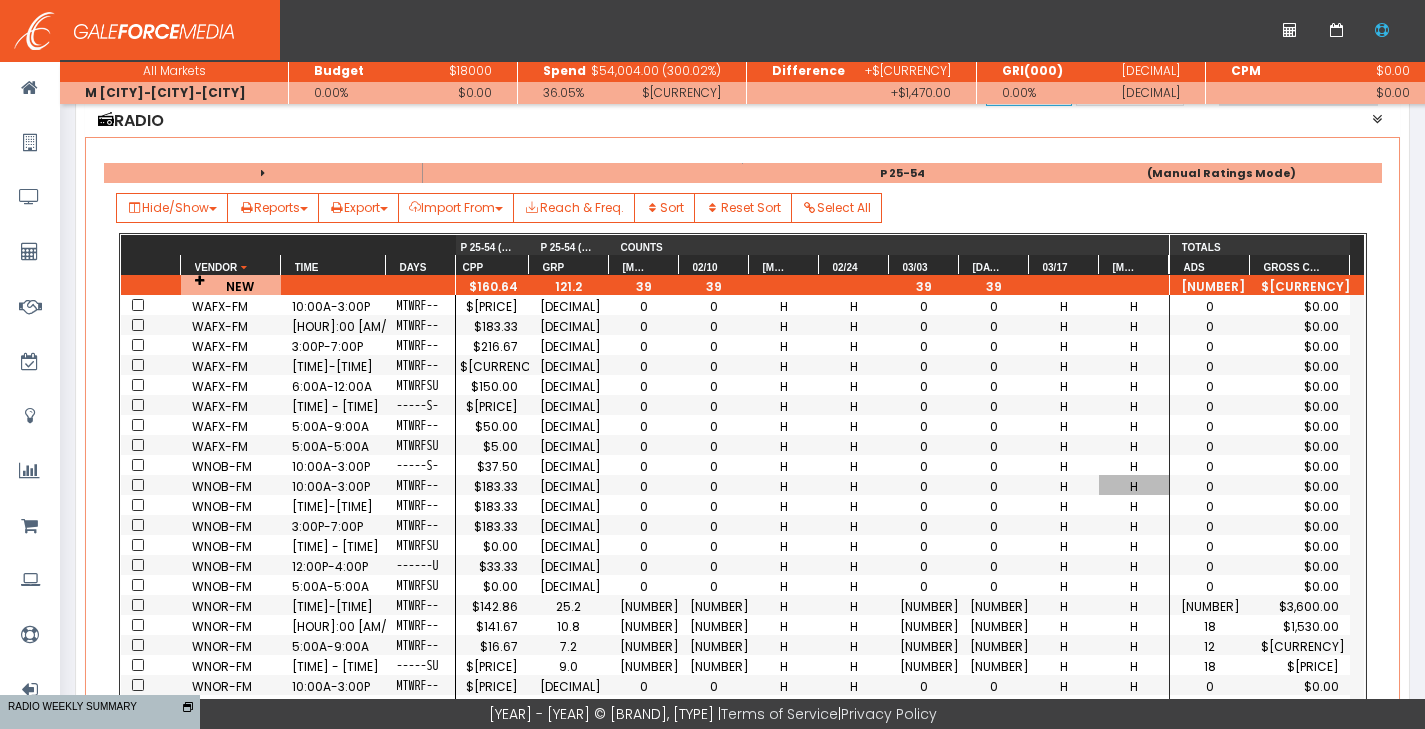 click on "H" at bounding box center [1134, 485] 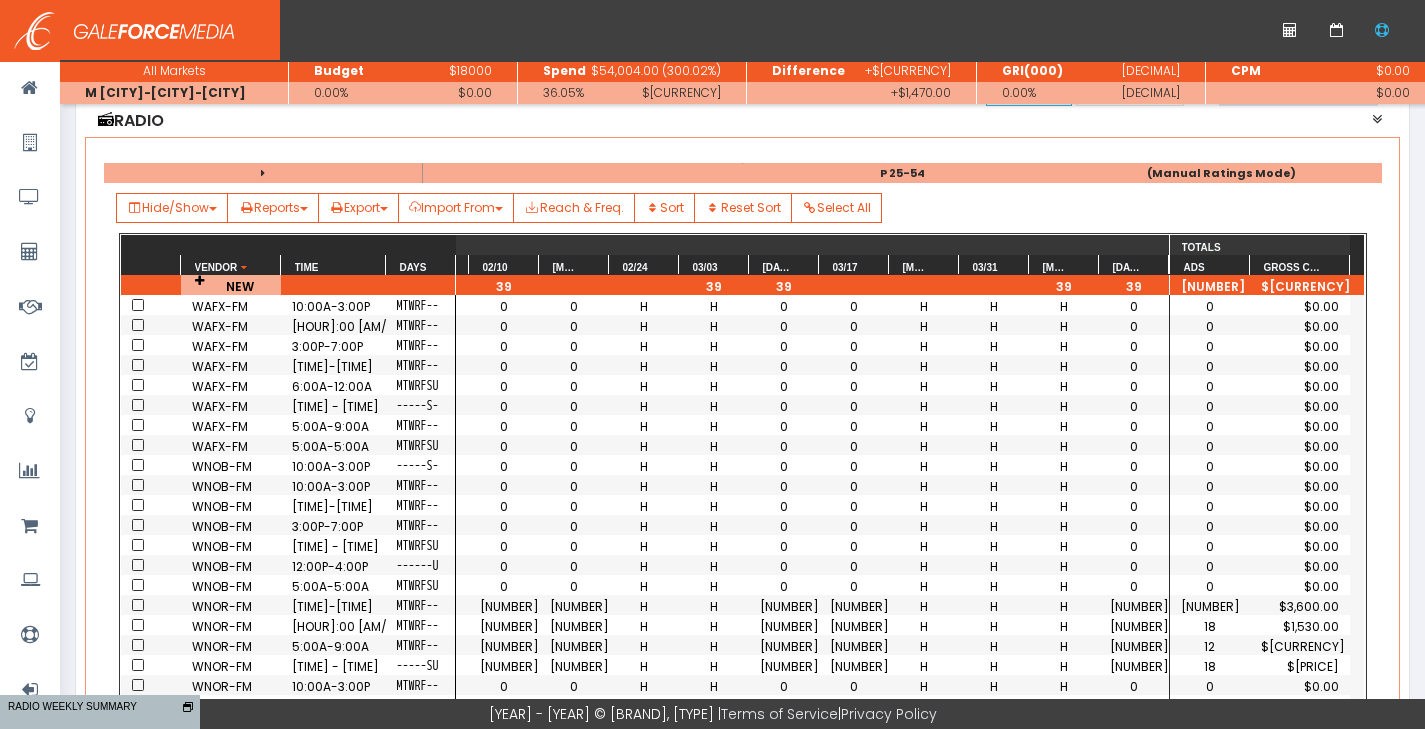 scroll, scrollTop: 0, scrollLeft: 757, axis: horizontal 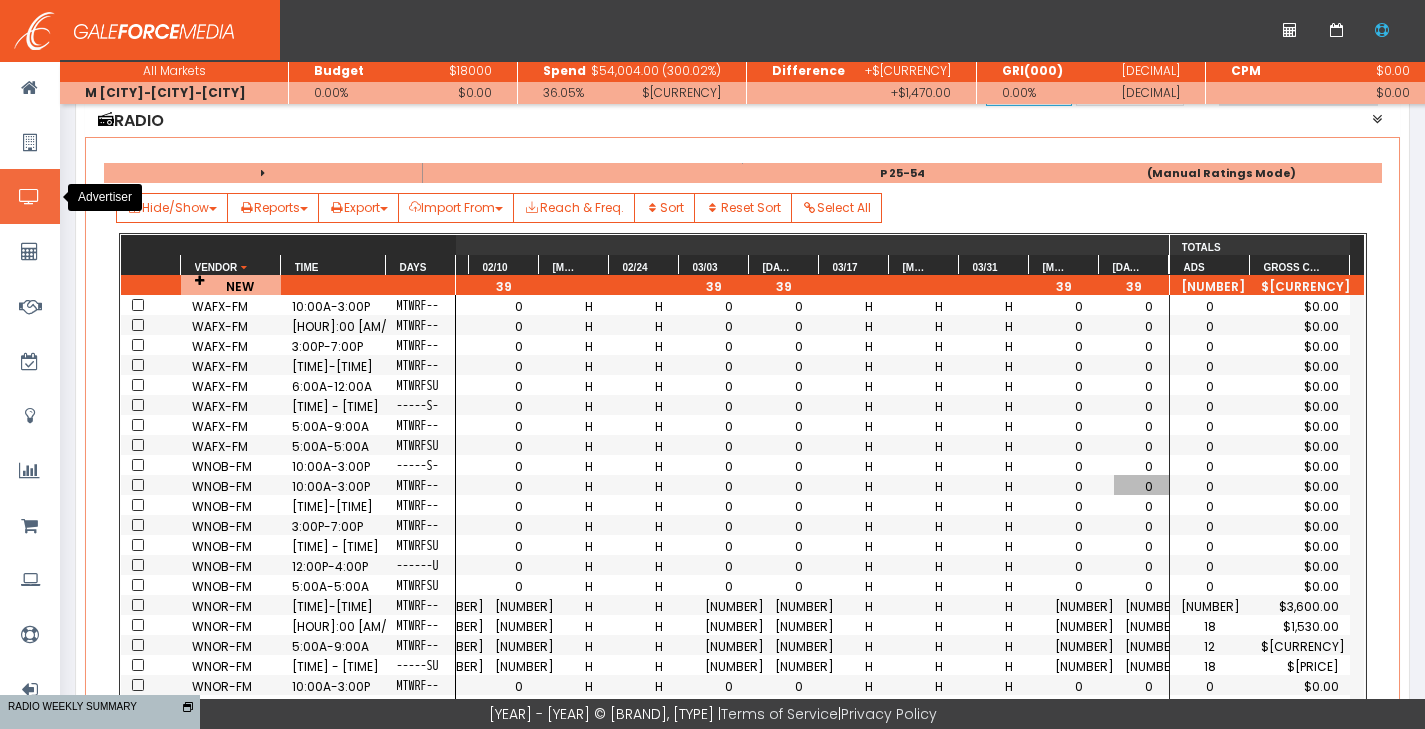 click at bounding box center (30, 196) 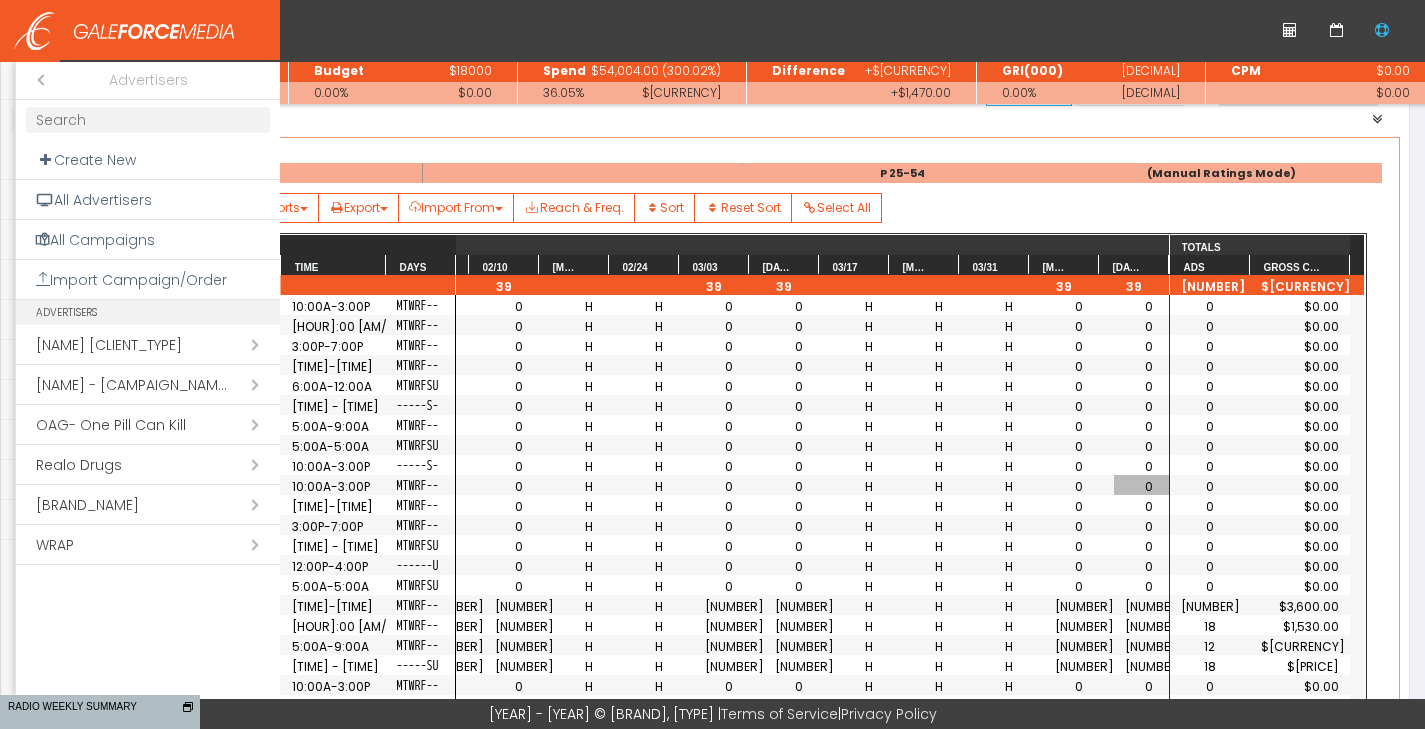 click on "Open submenu (  Virginia Energy Sense (VES))" at bounding box center [148, 505] 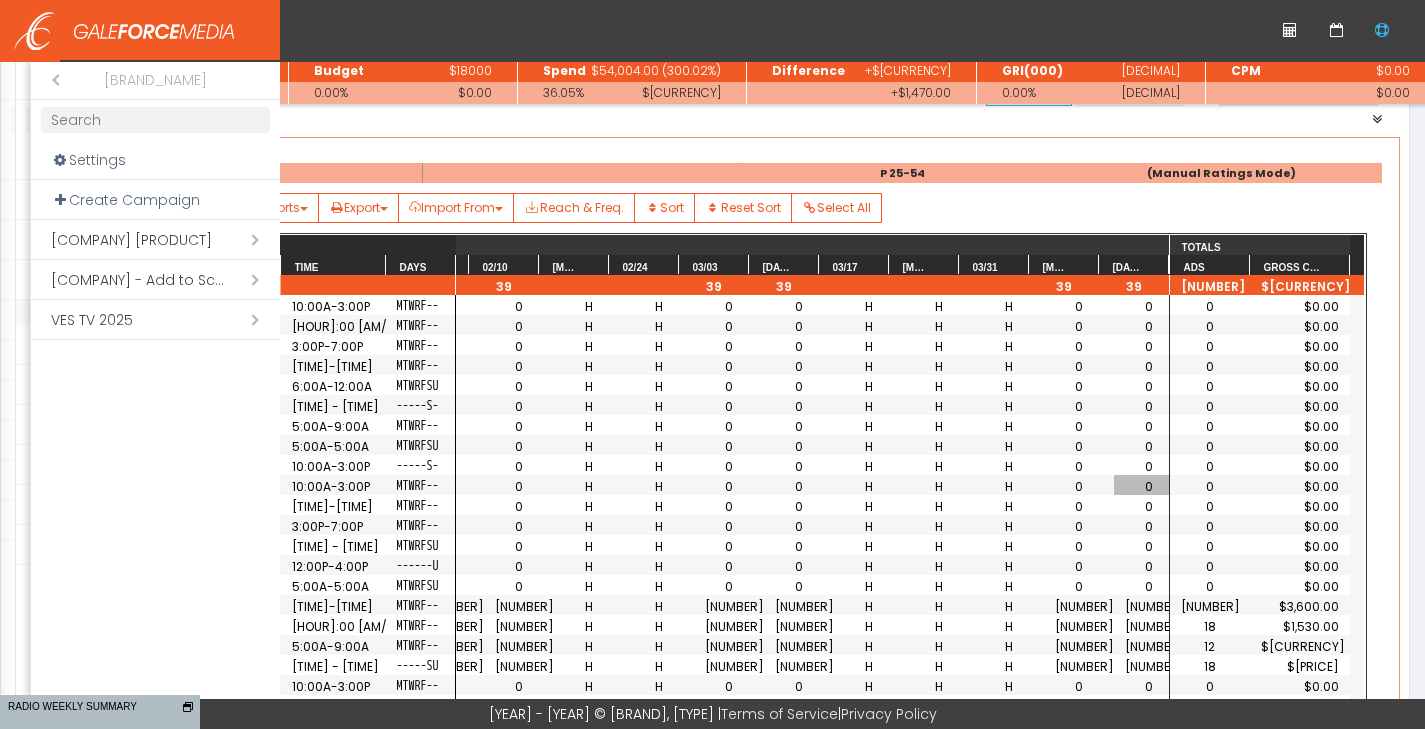click on "Open submenu (  VES TV 2025)" at bounding box center [155, 320] 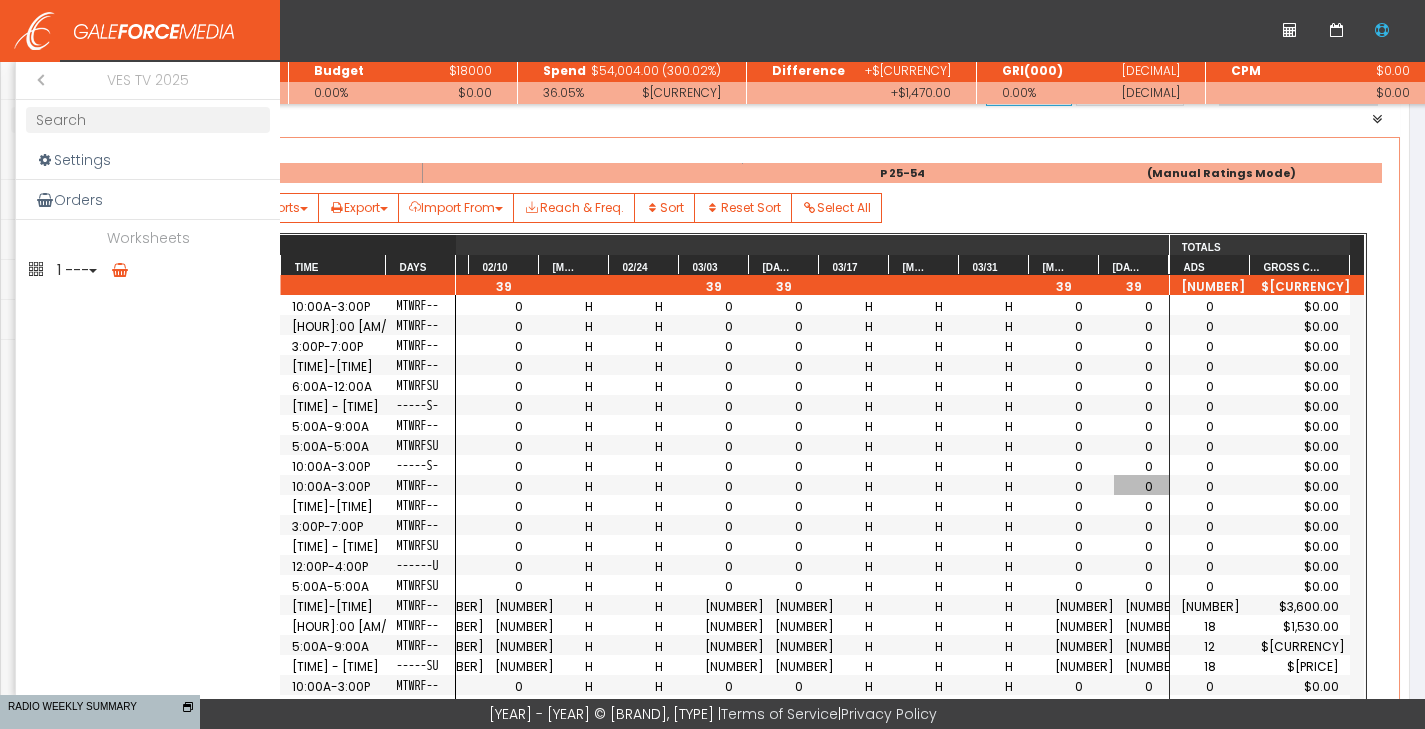 click on "1    ---" at bounding box center [148, 270] 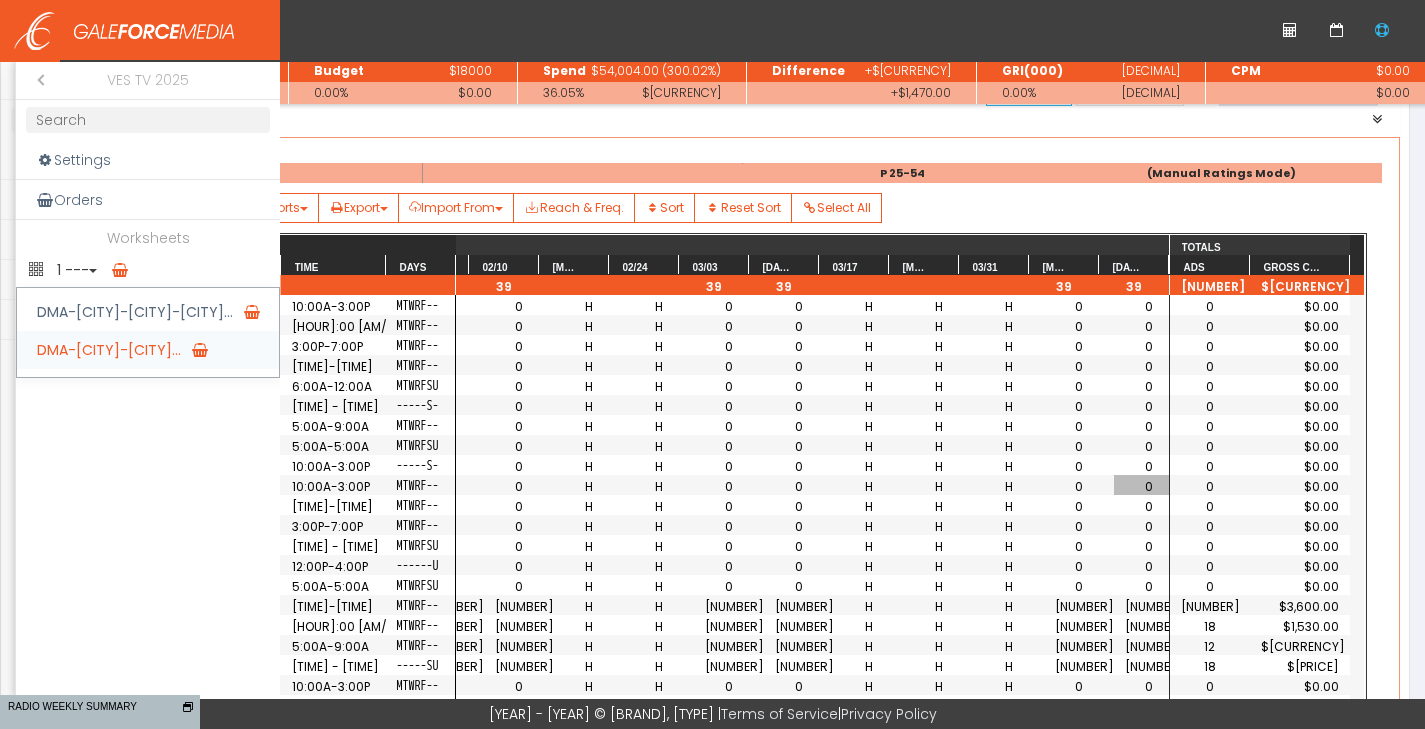 click on "DMA-Richmond-Petersbur..." at bounding box center [148, 350] 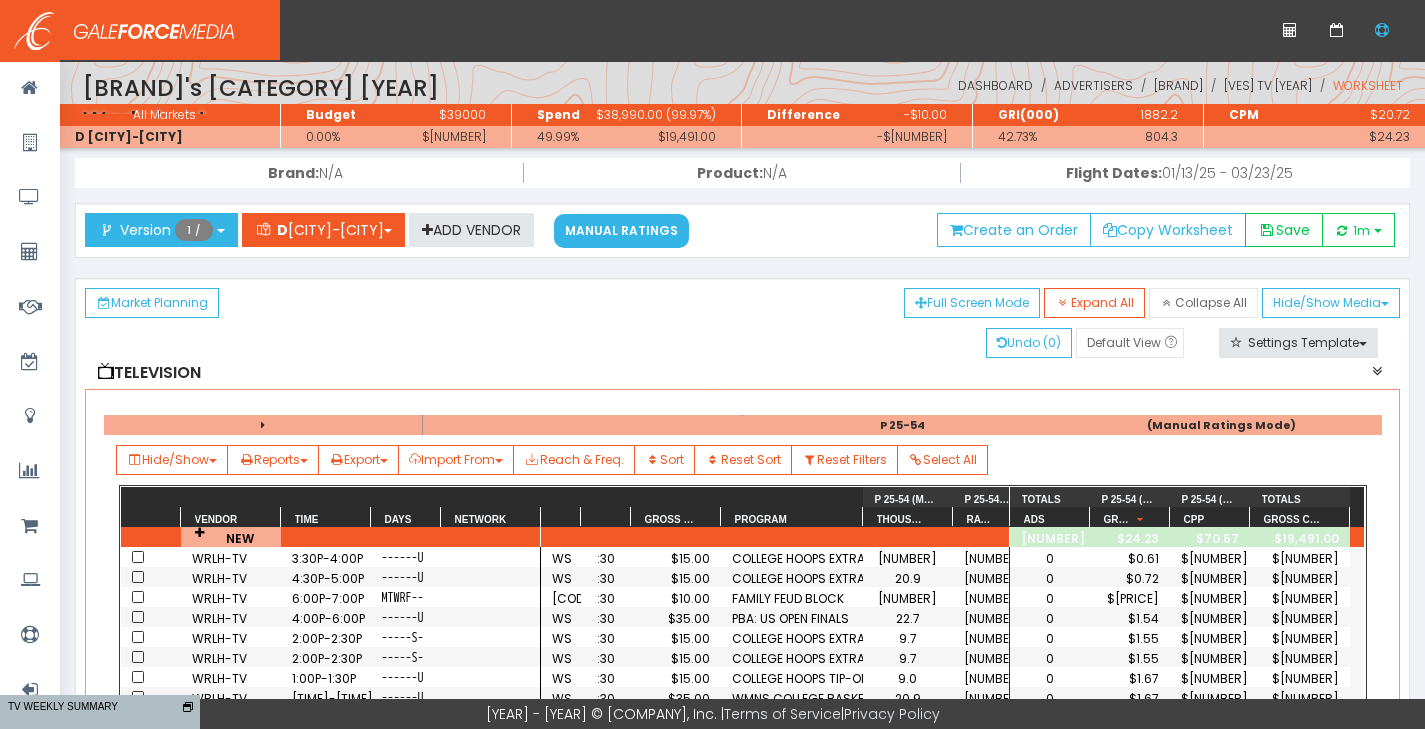 scroll, scrollTop: 0, scrollLeft: 0, axis: both 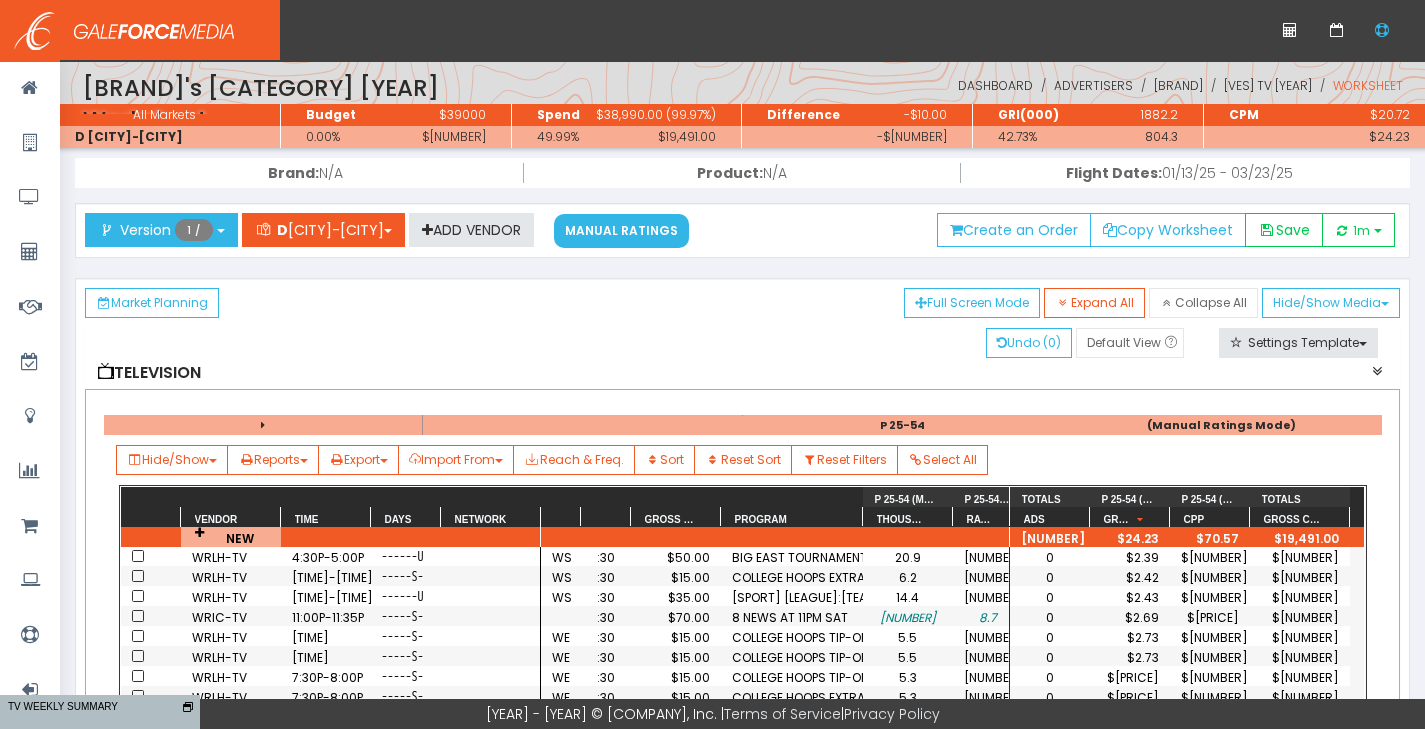 click on "COLLEGE HOOPS TIP-OFF" at bounding box center (792, 1157) 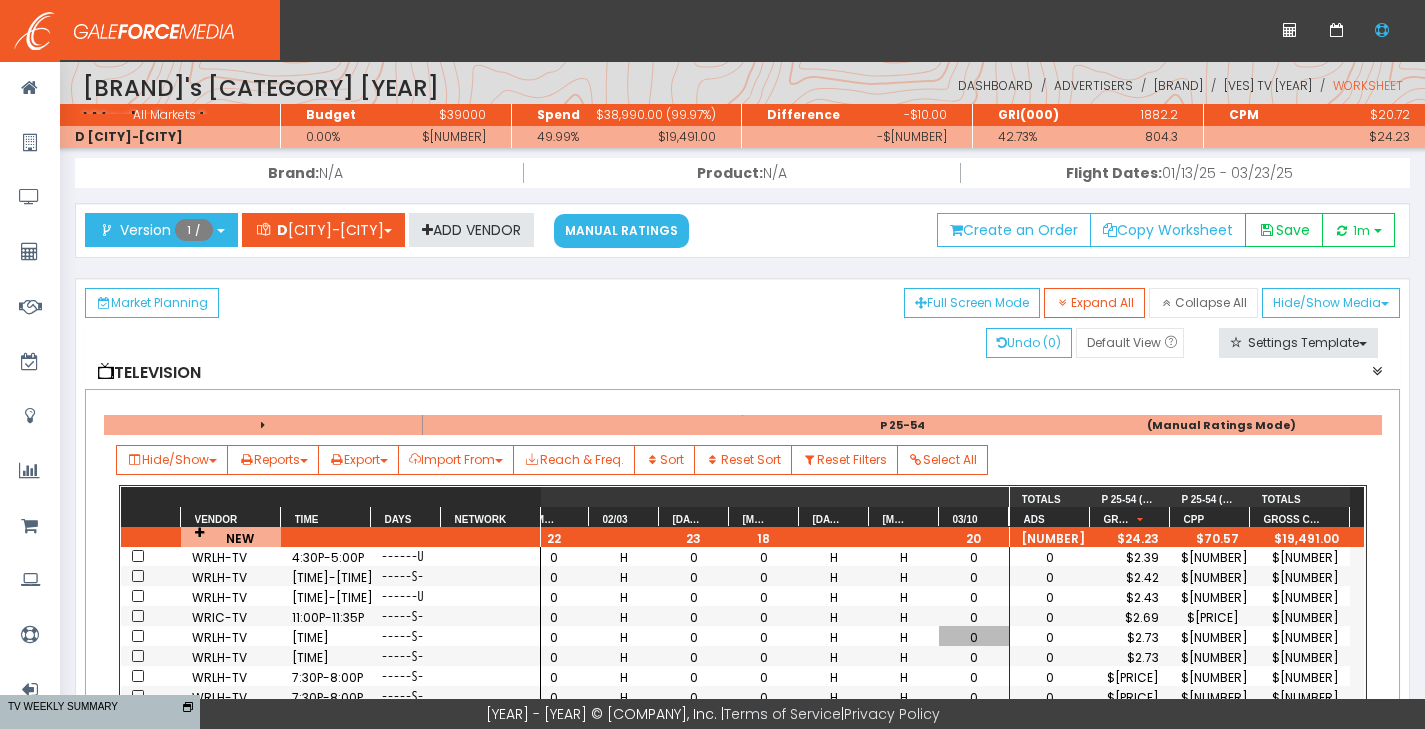 scroll, scrollTop: 321, scrollLeft: 814, axis: both 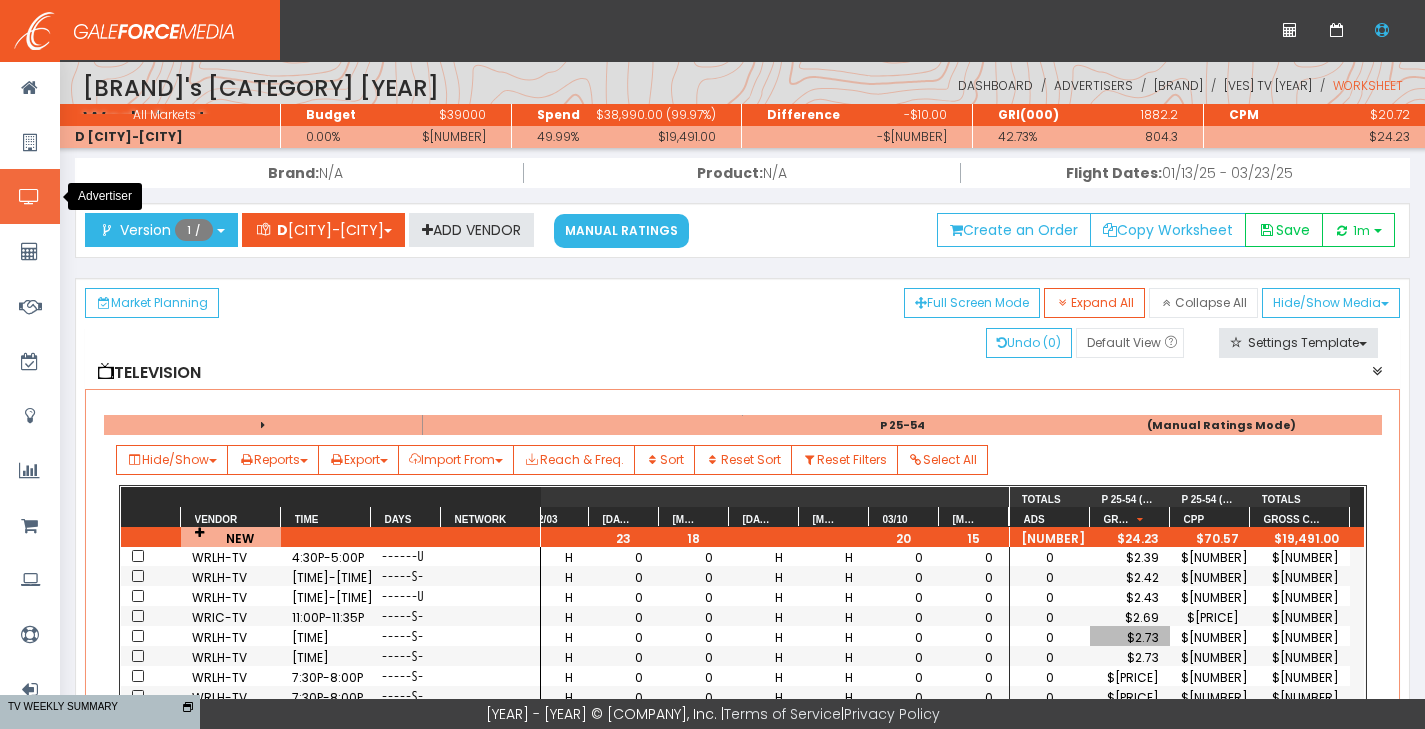 click at bounding box center [29, 197] 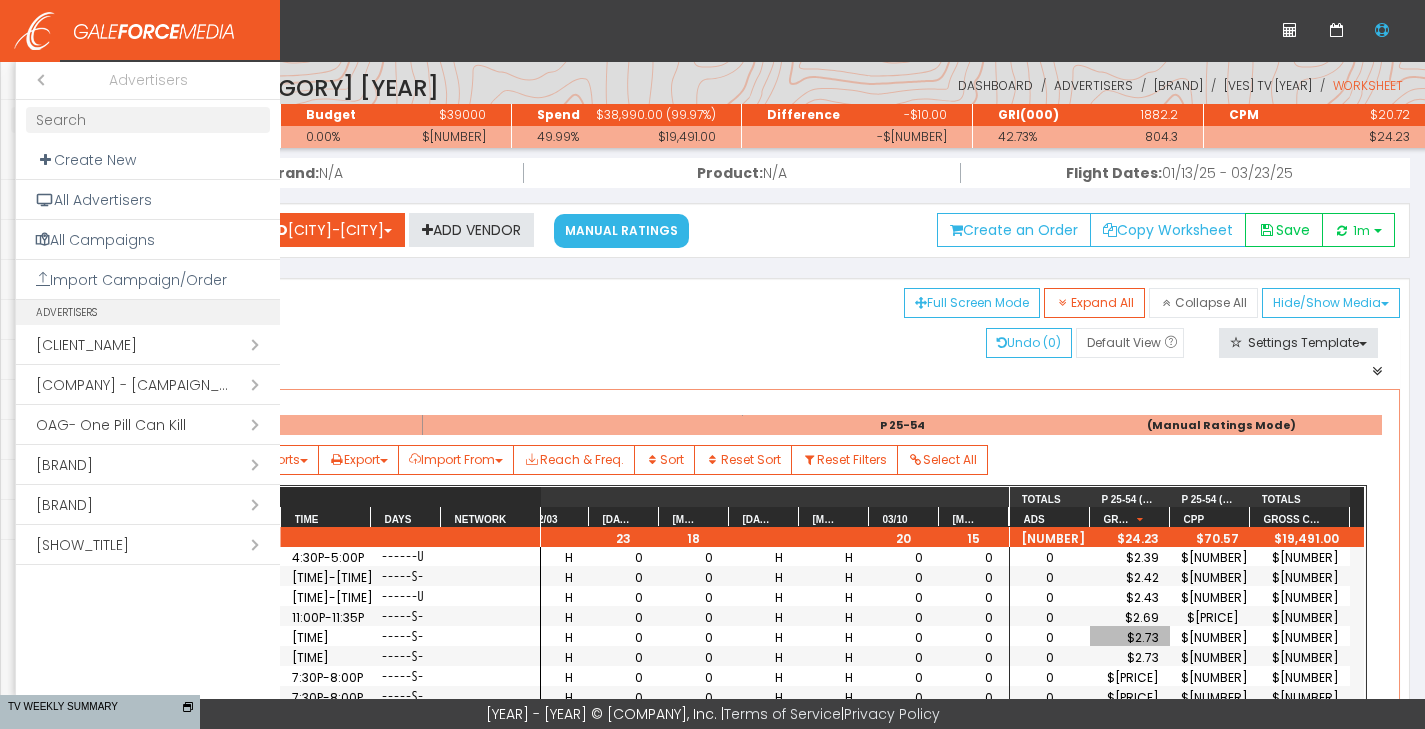 click on "Open submenu (  Virginia Energy Sense (VES))" at bounding box center [148, 505] 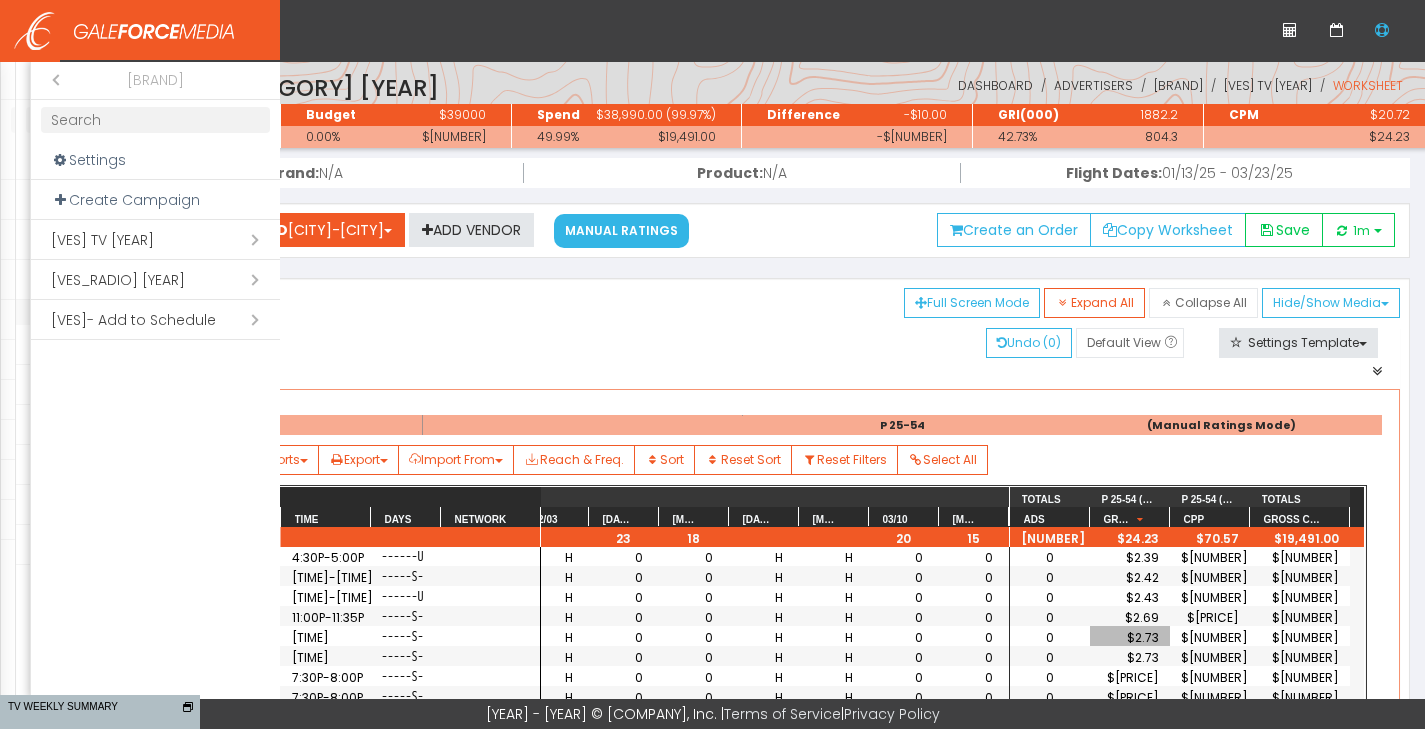 click on "Open submenu ( [VENDOR] [YEAR])" at bounding box center (155, 280) 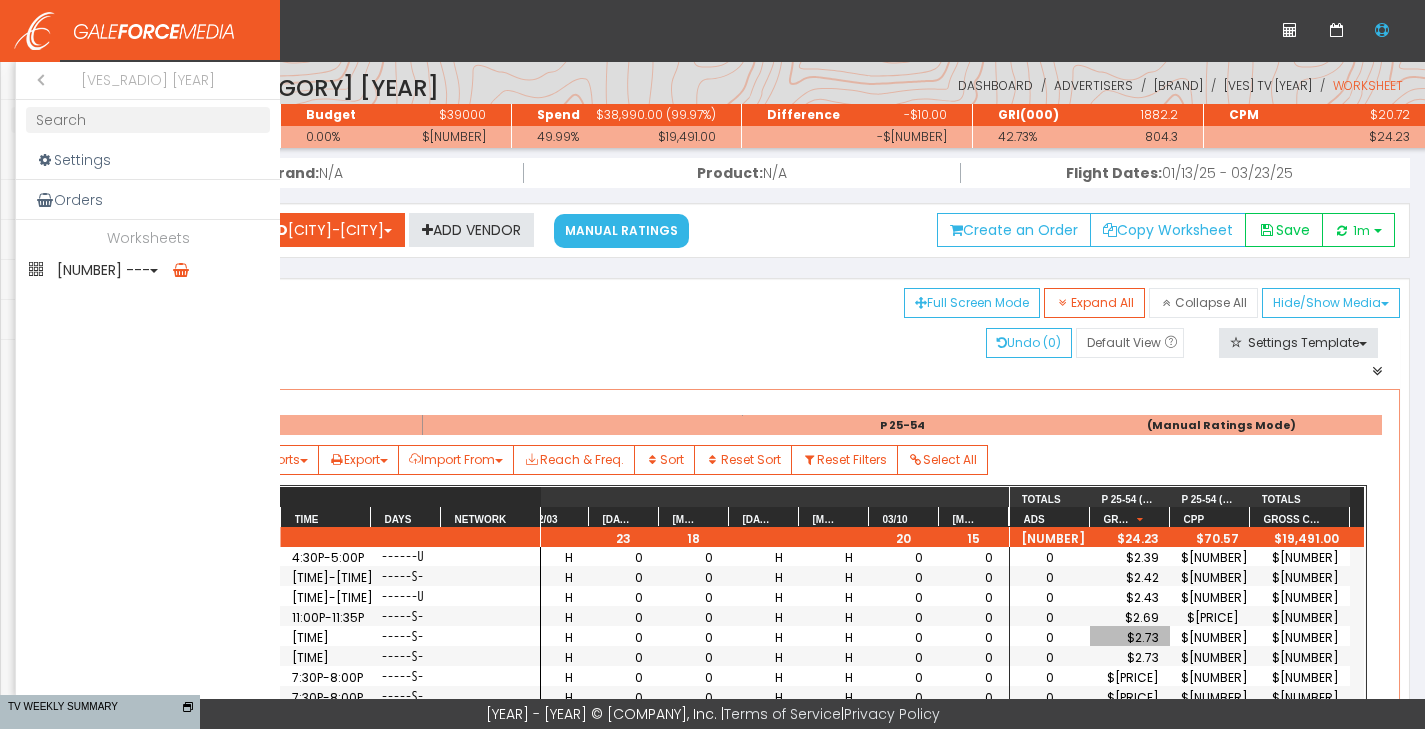 click on "1    ---" at bounding box center (148, 270) 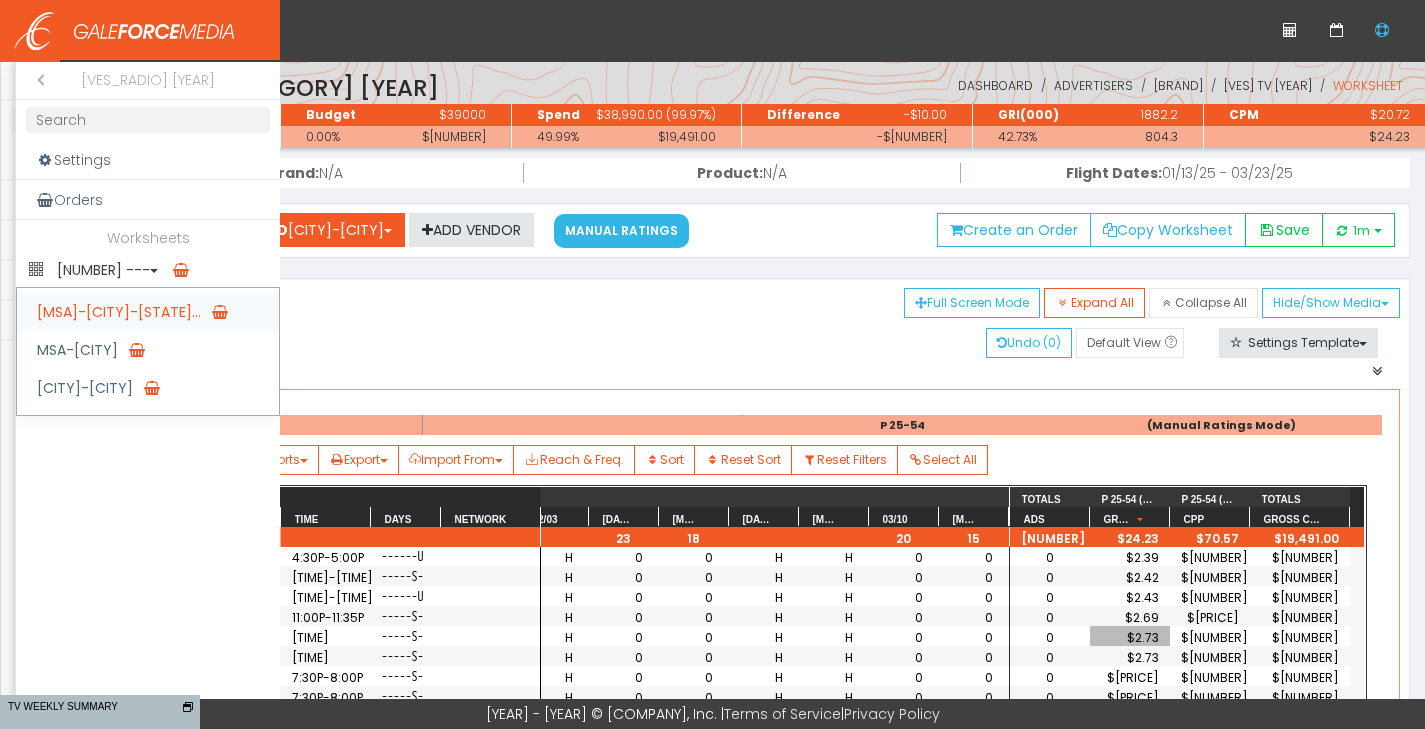 click on "[CITY] Markets" at bounding box center [148, 312] 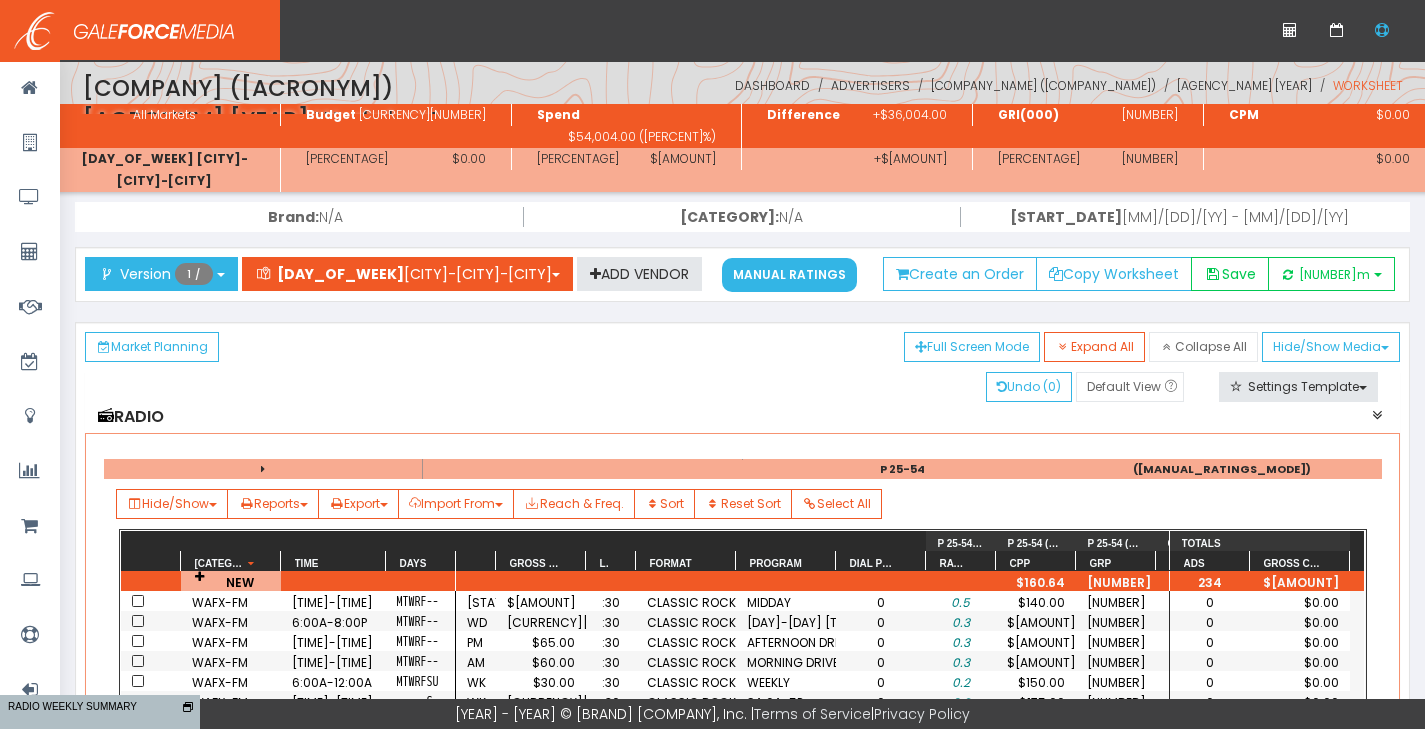 scroll, scrollTop: 0, scrollLeft: 0, axis: both 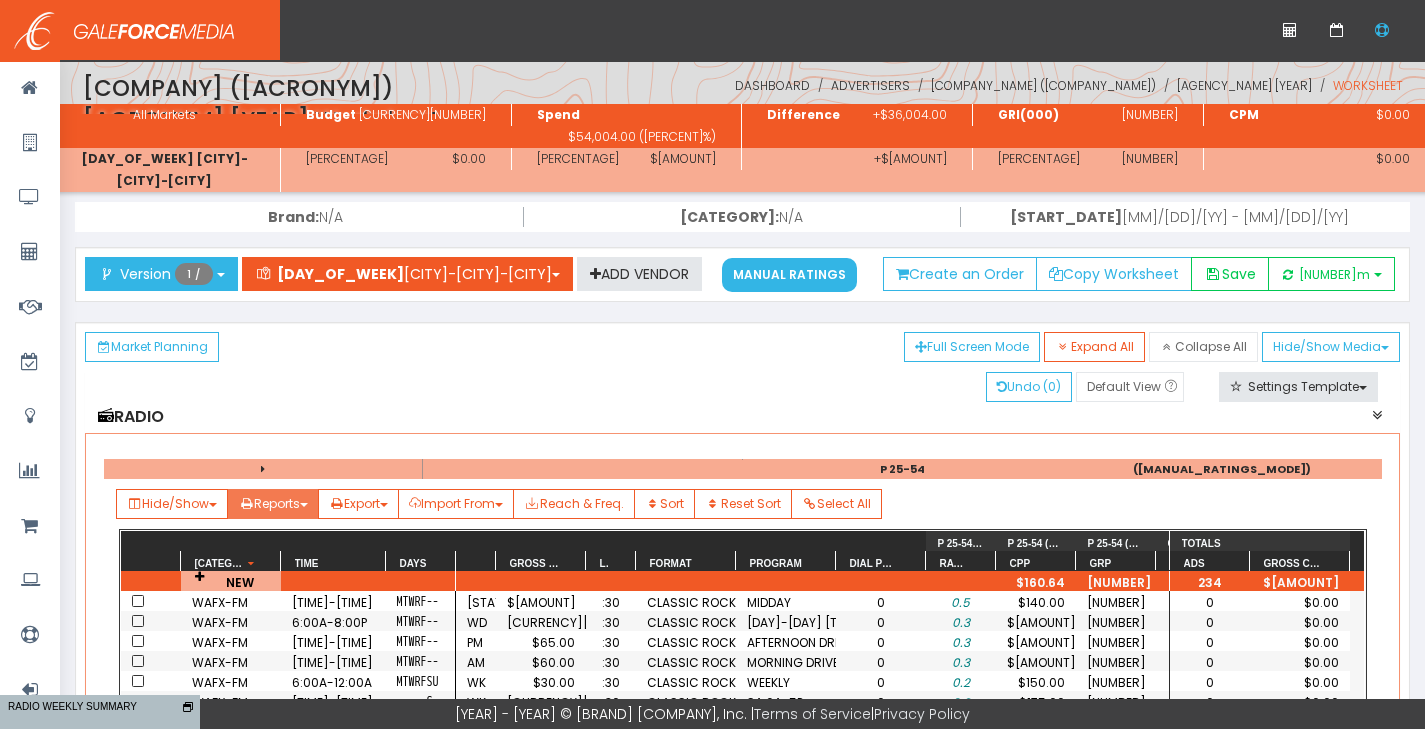 click on "Reports" at bounding box center (172, 504) 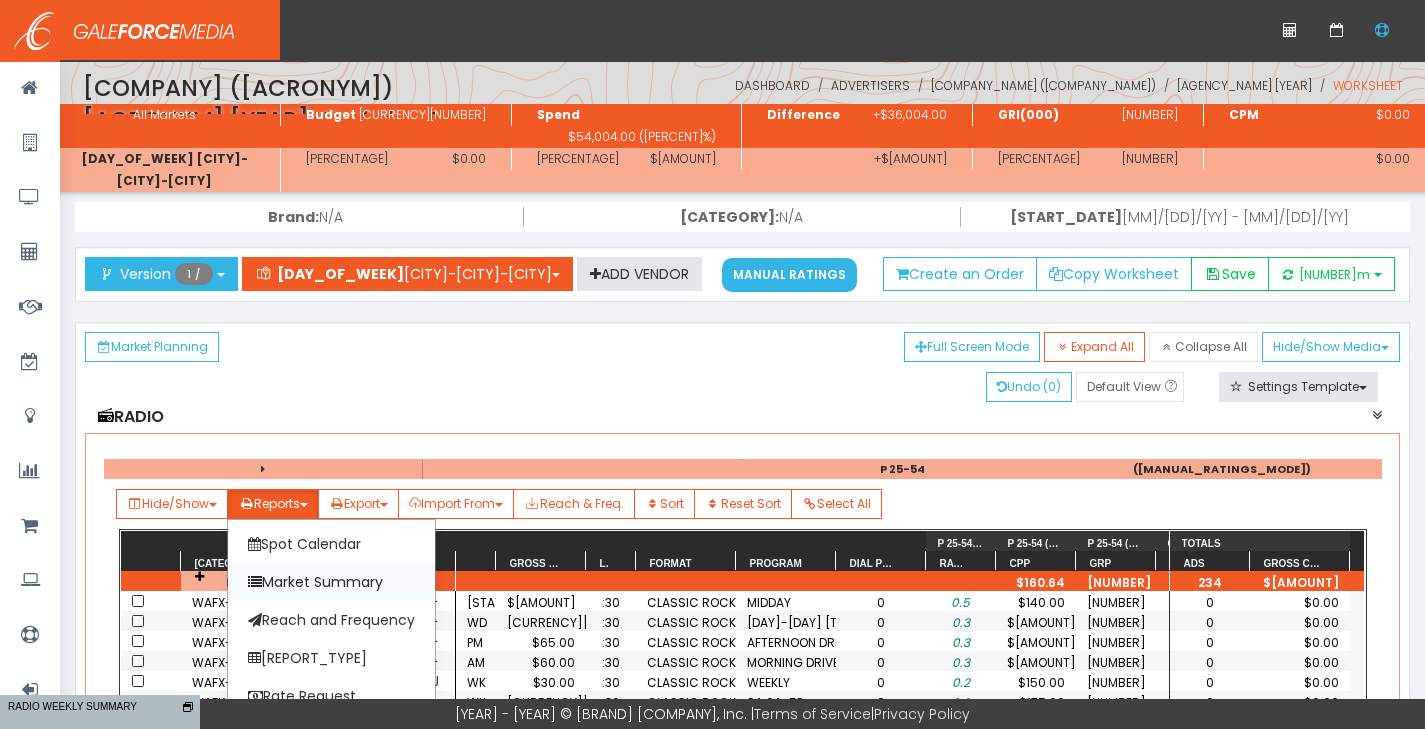 click on "Market Summary" at bounding box center [331, 582] 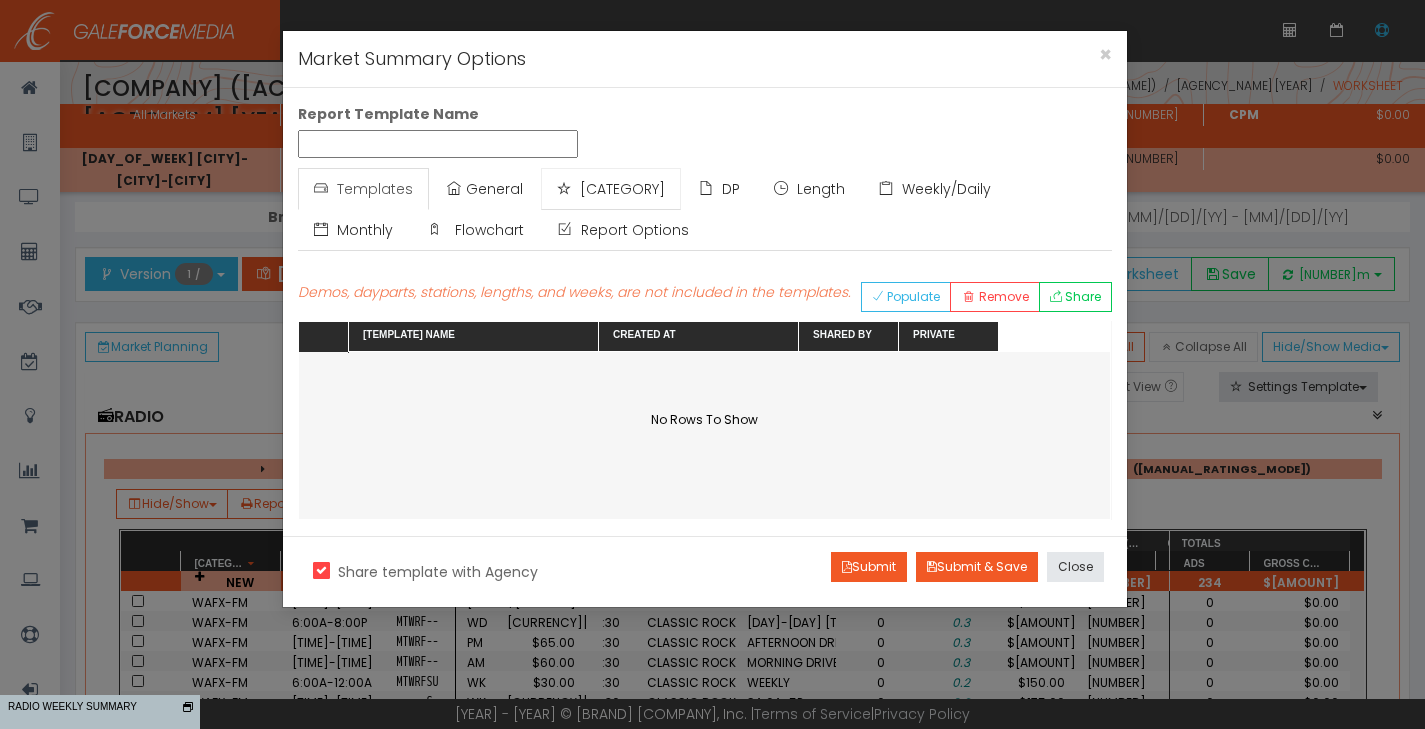 click on "Stations" at bounding box center [622, 189] 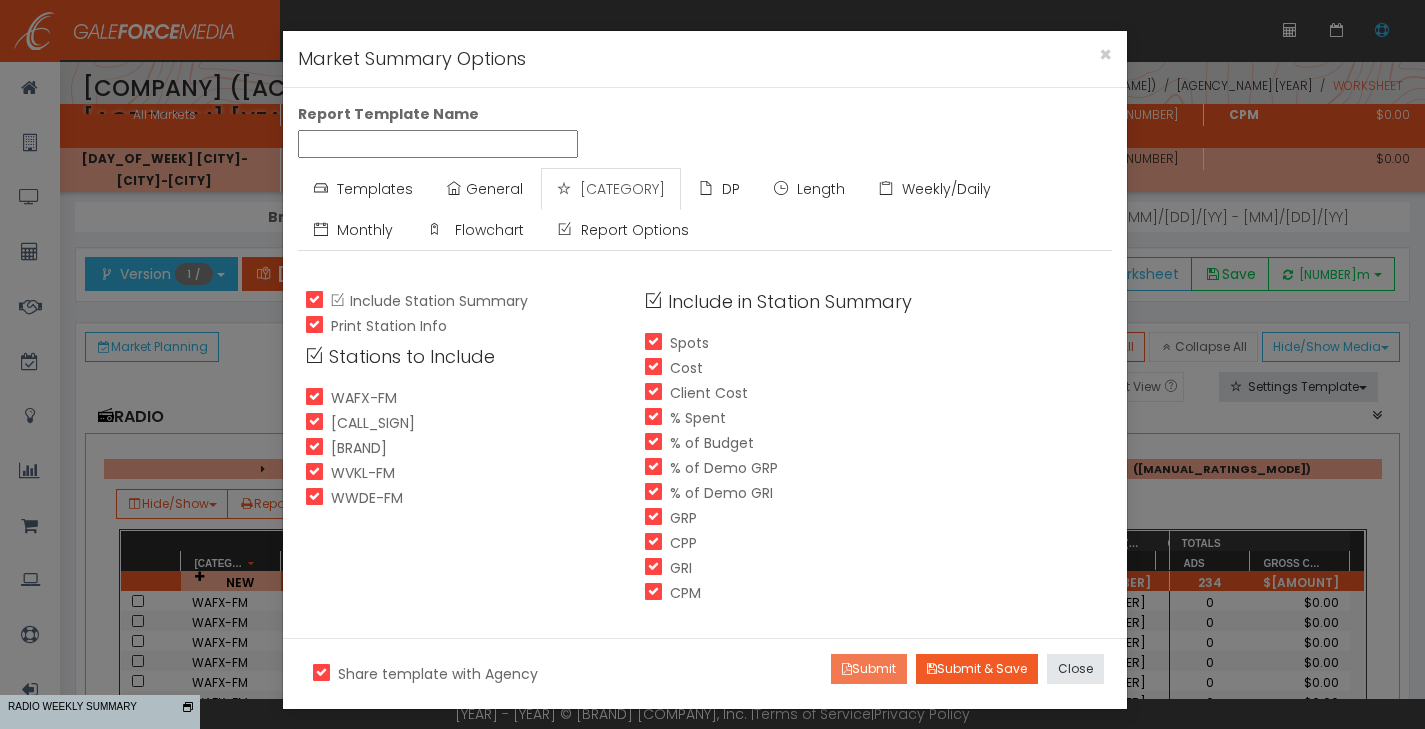 click on "Submit" at bounding box center [869, 669] 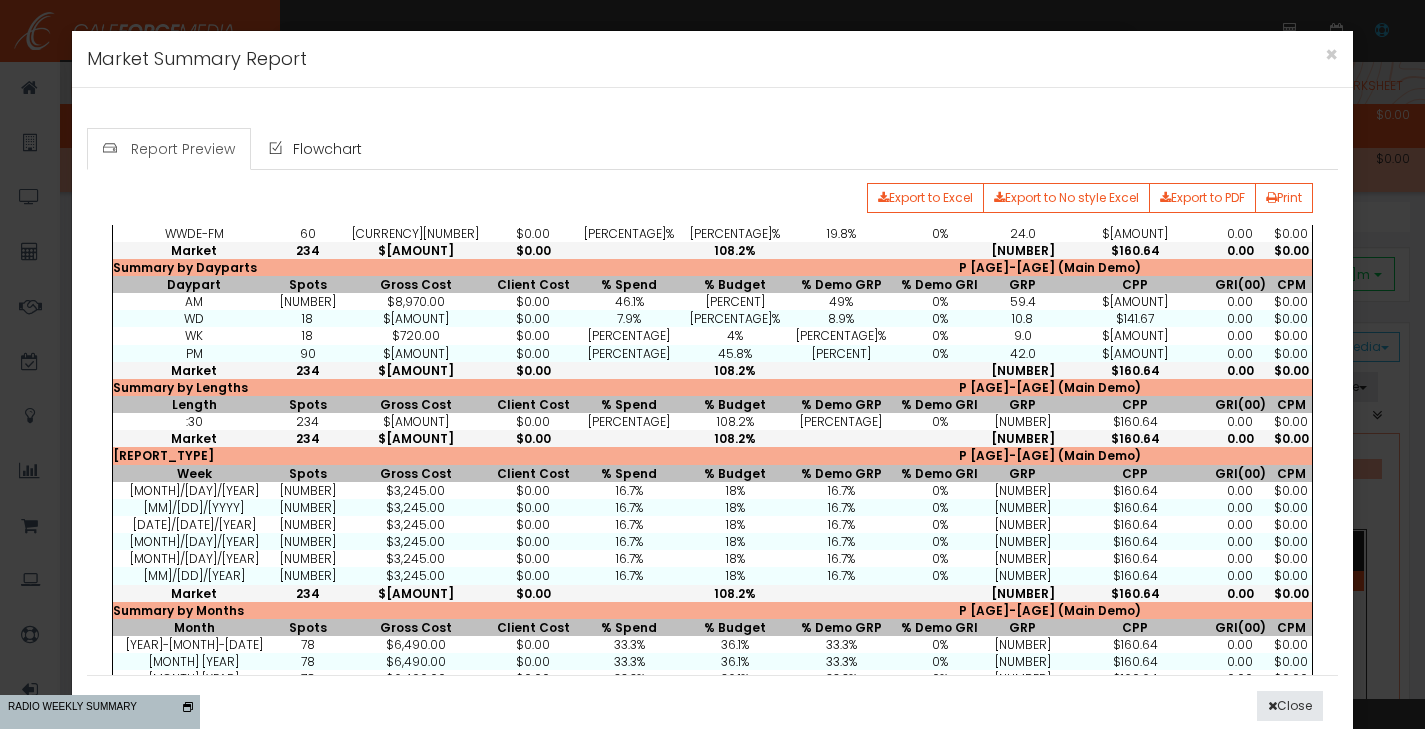 scroll, scrollTop: 100, scrollLeft: 0, axis: vertical 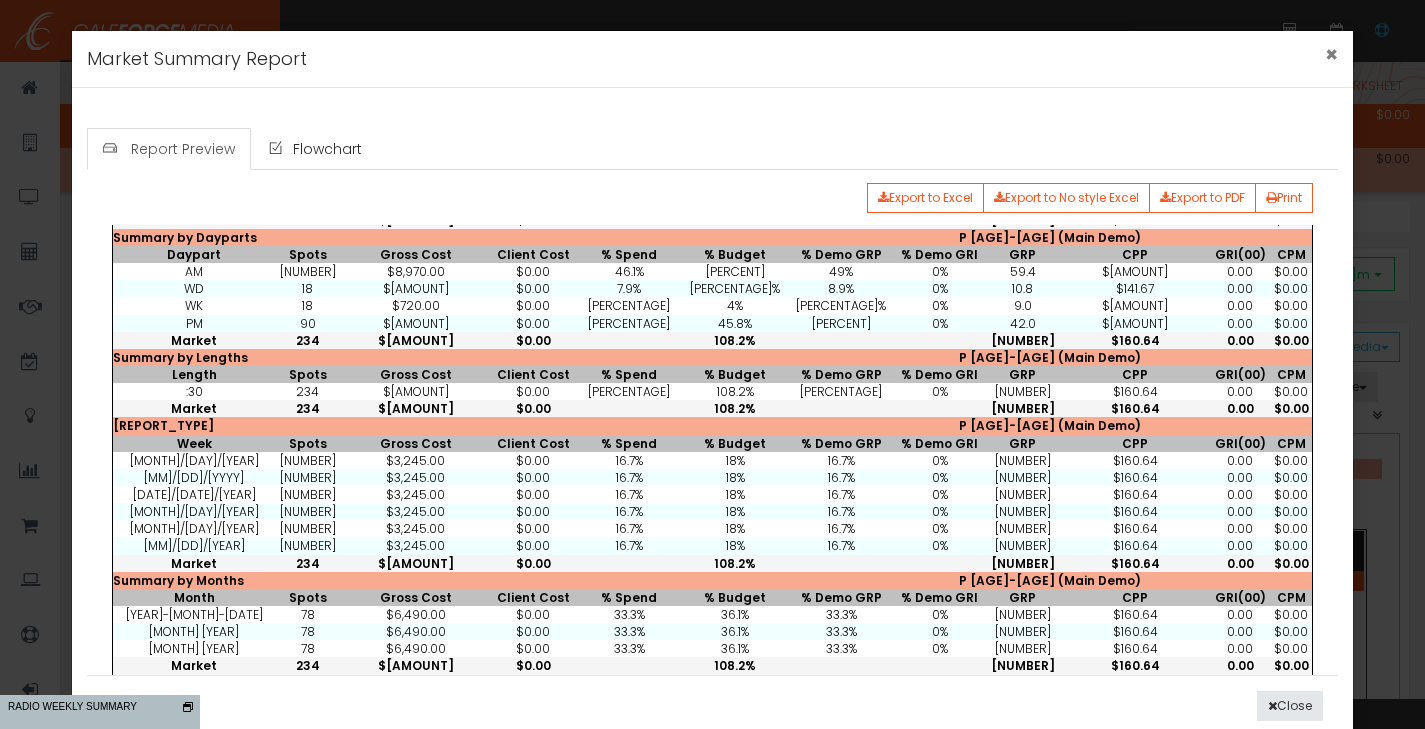 click on "×" at bounding box center (1331, 54) 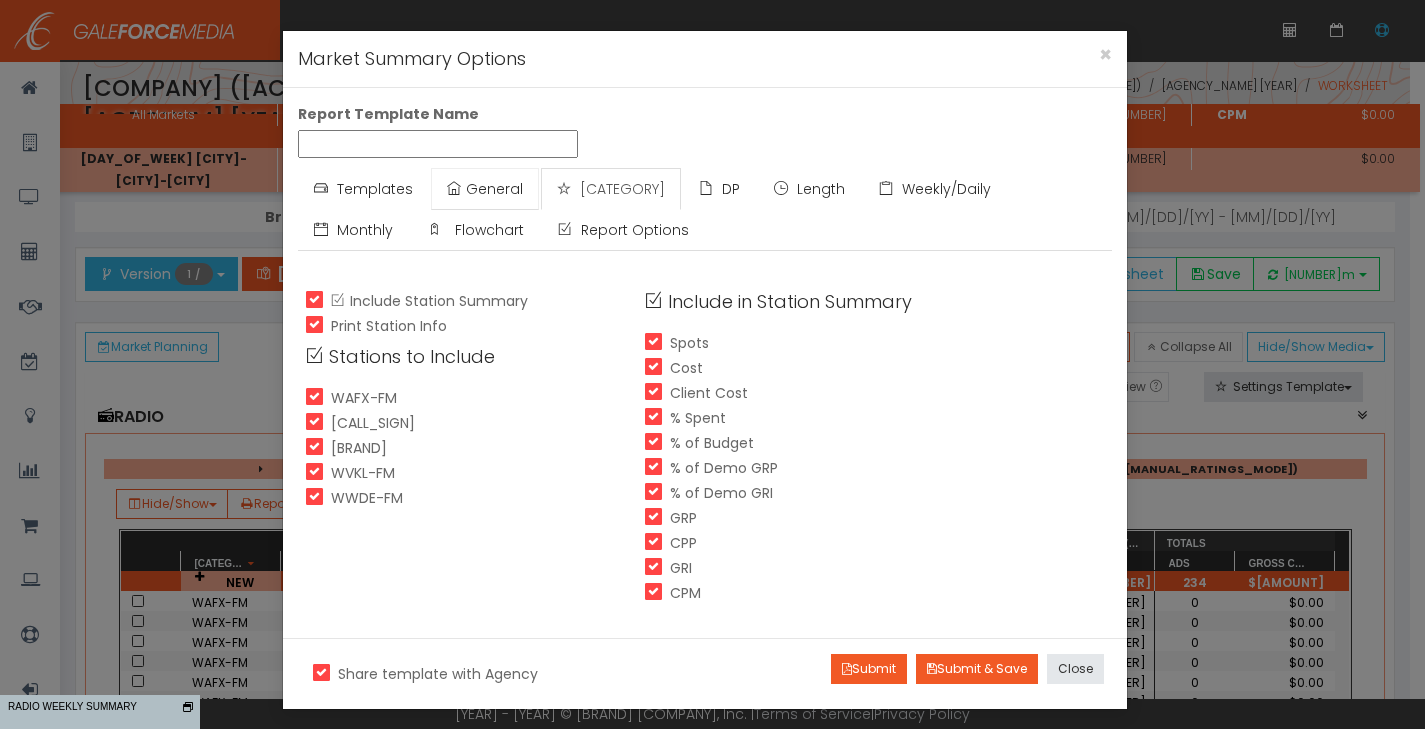 click on "General" at bounding box center (485, 189) 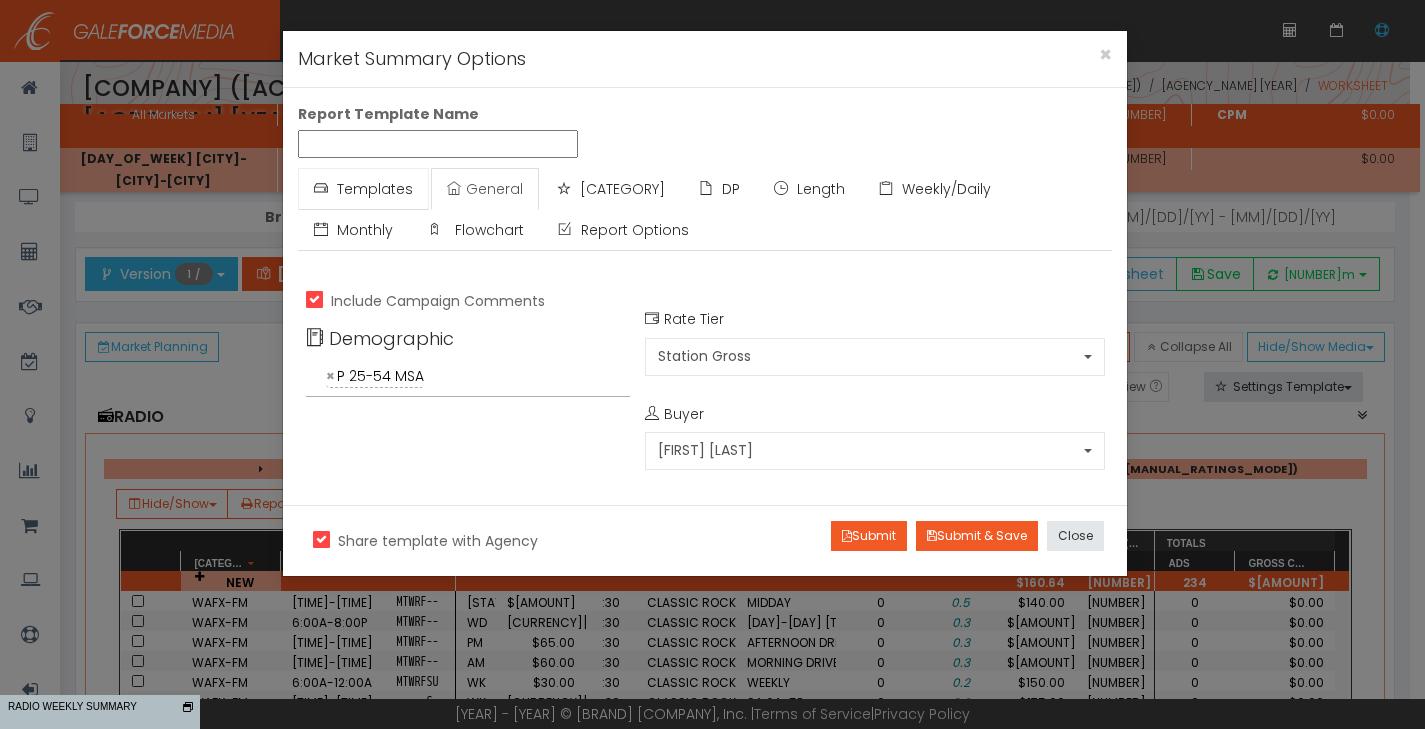 click on "Templates" at bounding box center (375, 189) 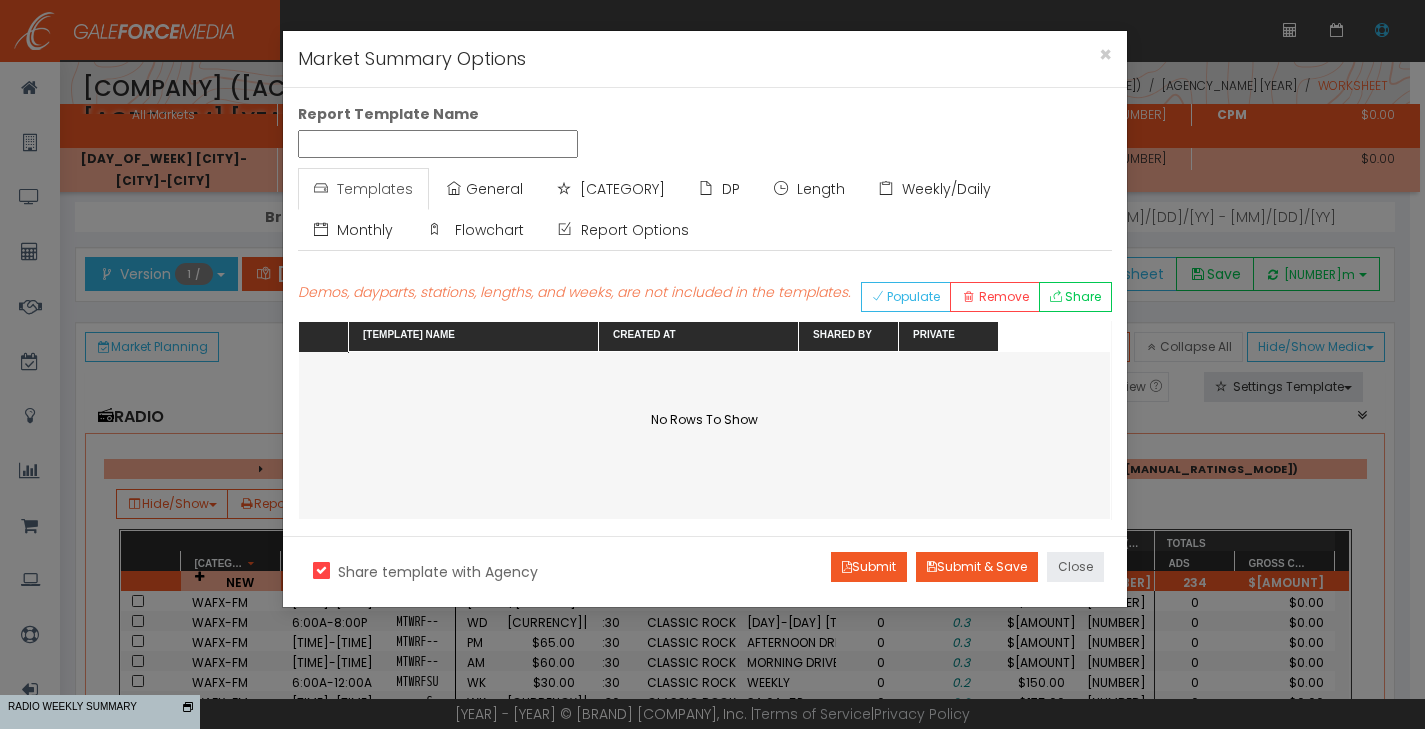 click on "Close" at bounding box center [1075, 567] 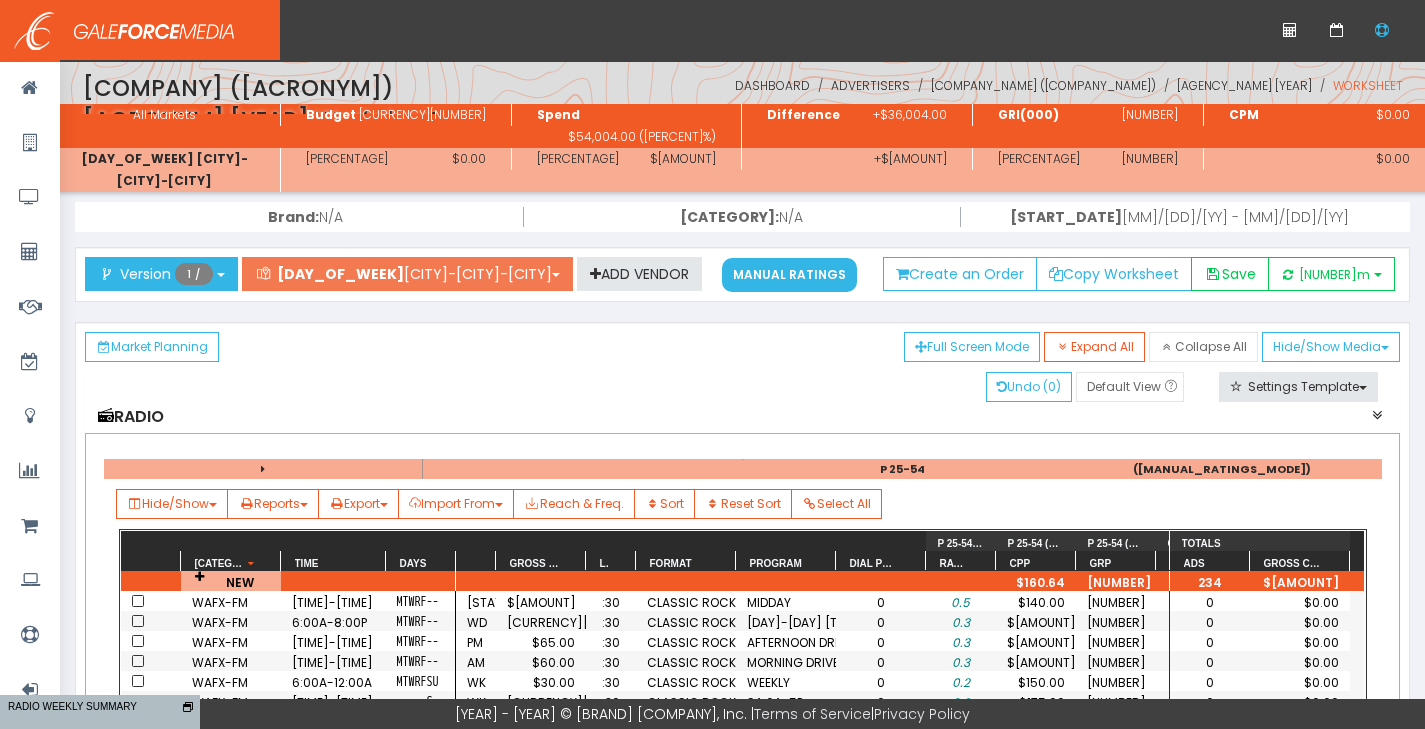 click on "M                                          NORFOLK-VIRGINIA BEACH-NEWPORT NEW" at bounding box center (407, 274) 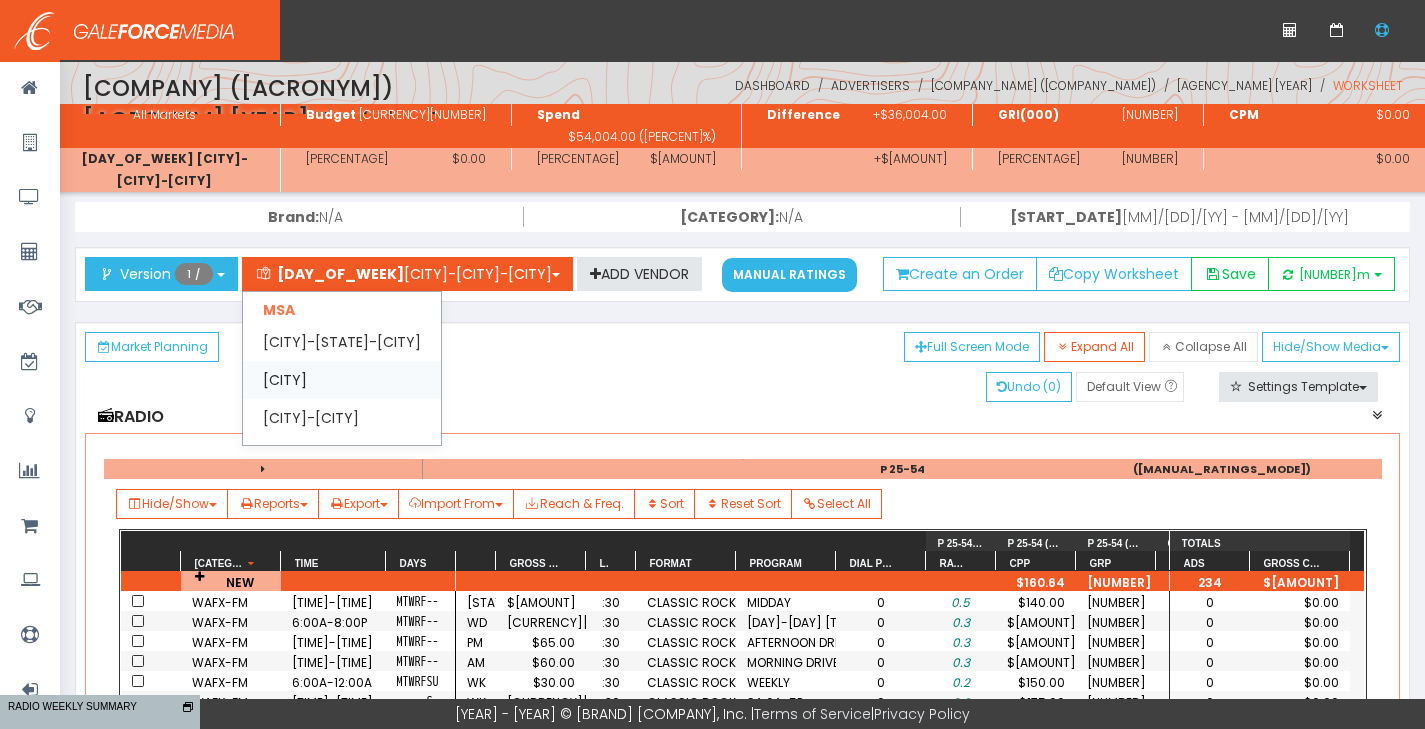 click on "[CITY]" at bounding box center [342, 342] 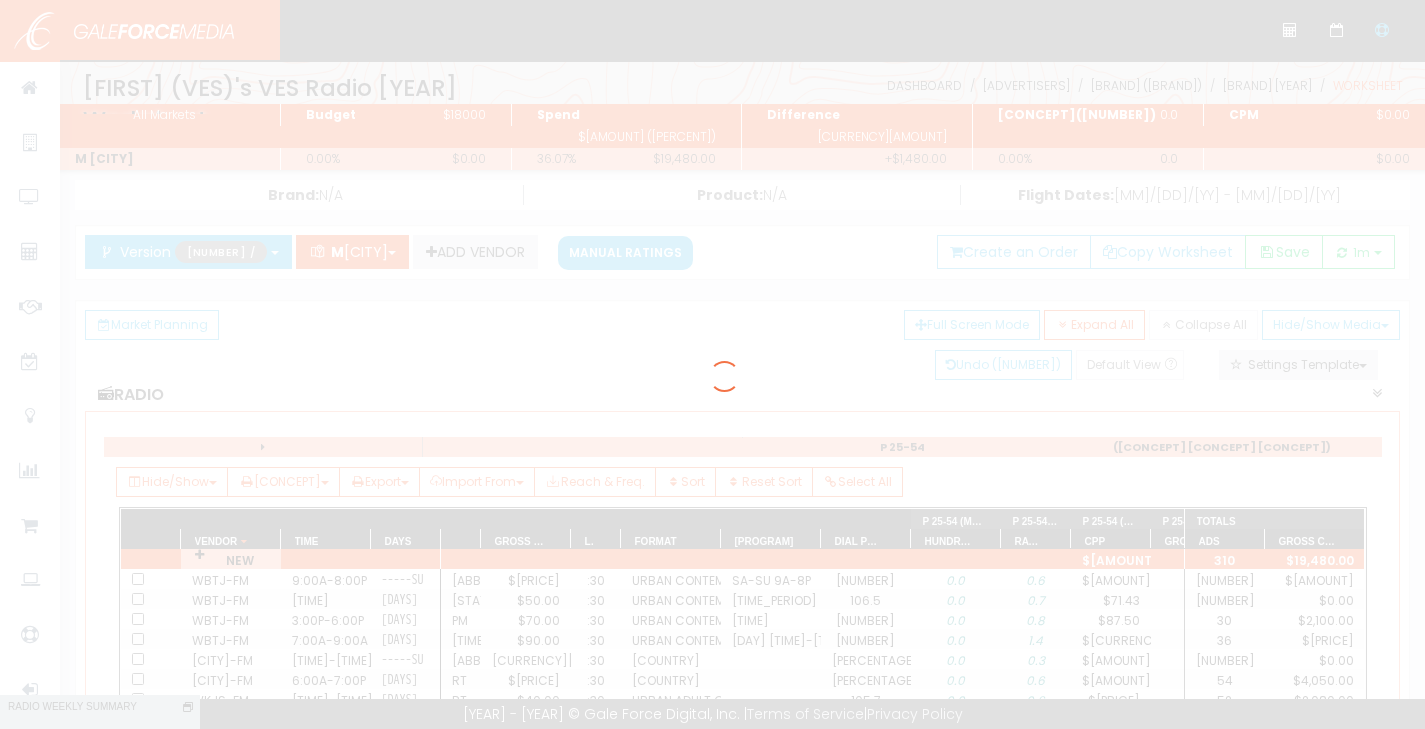 scroll, scrollTop: 0, scrollLeft: 0, axis: both 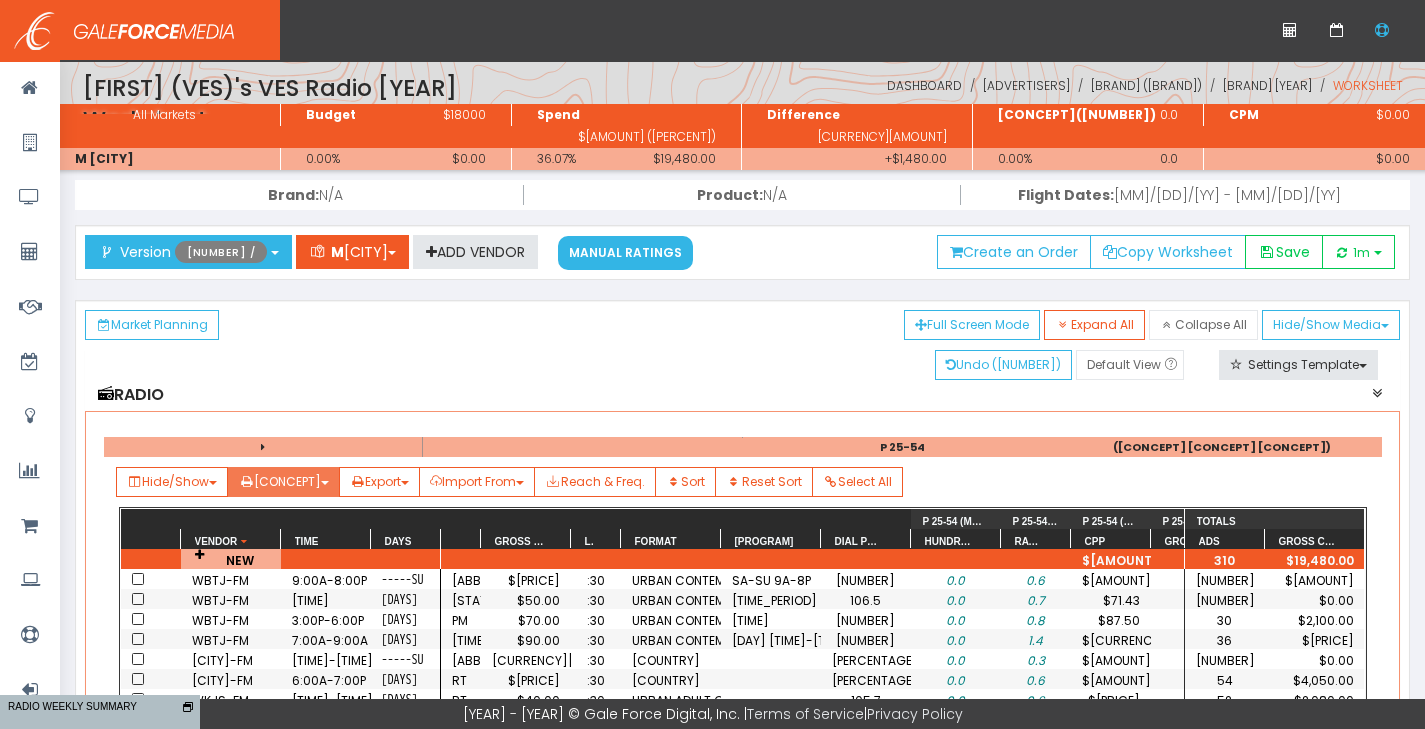 click on "Reports" at bounding box center (172, 482) 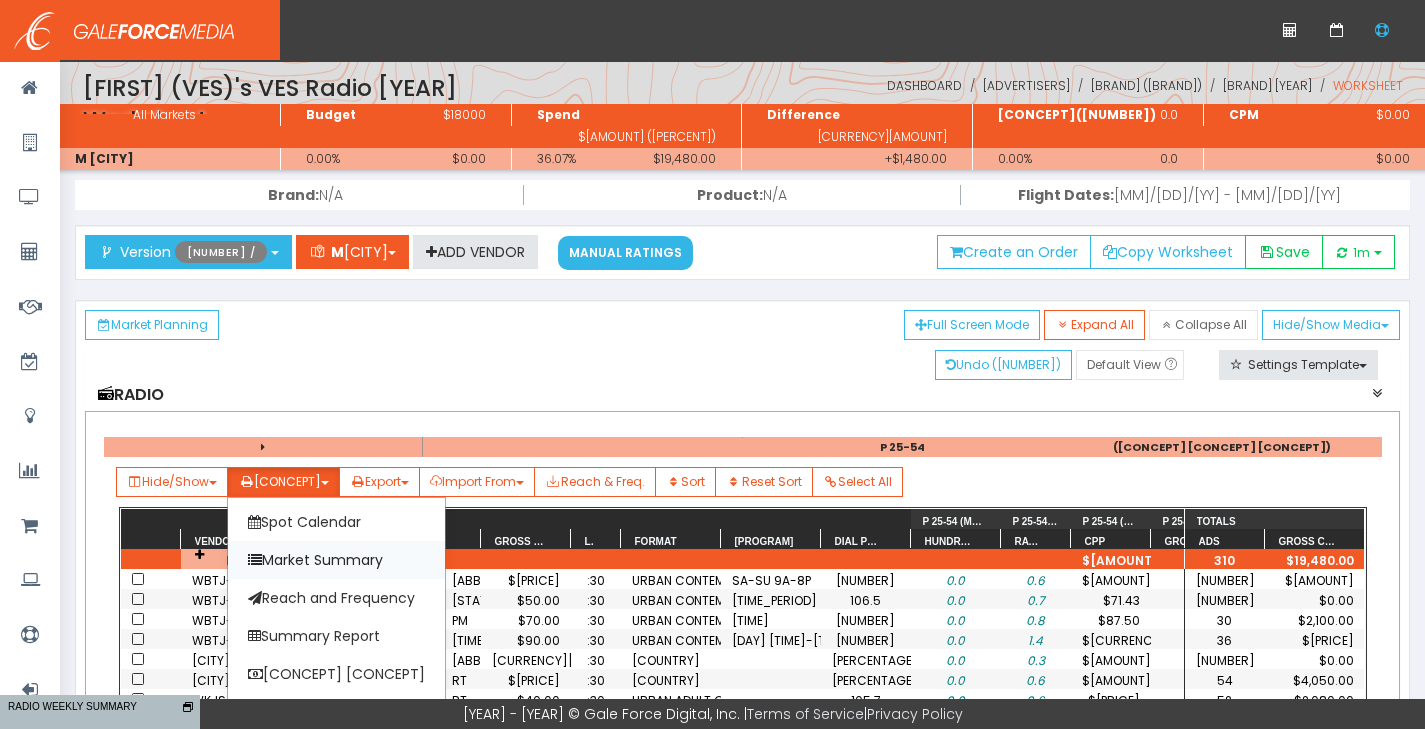 click on "Market Summary" at bounding box center (336, 560) 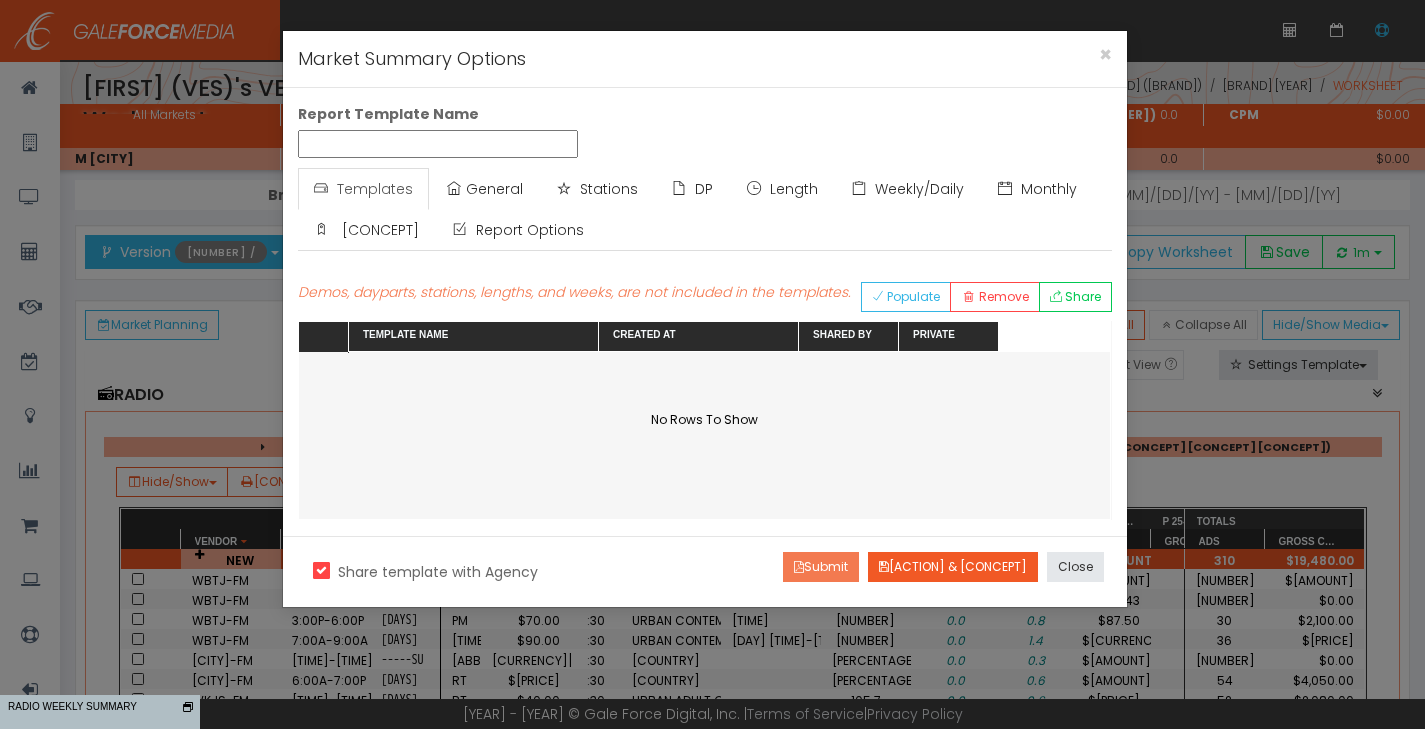 click on "Submit" at bounding box center (821, 567) 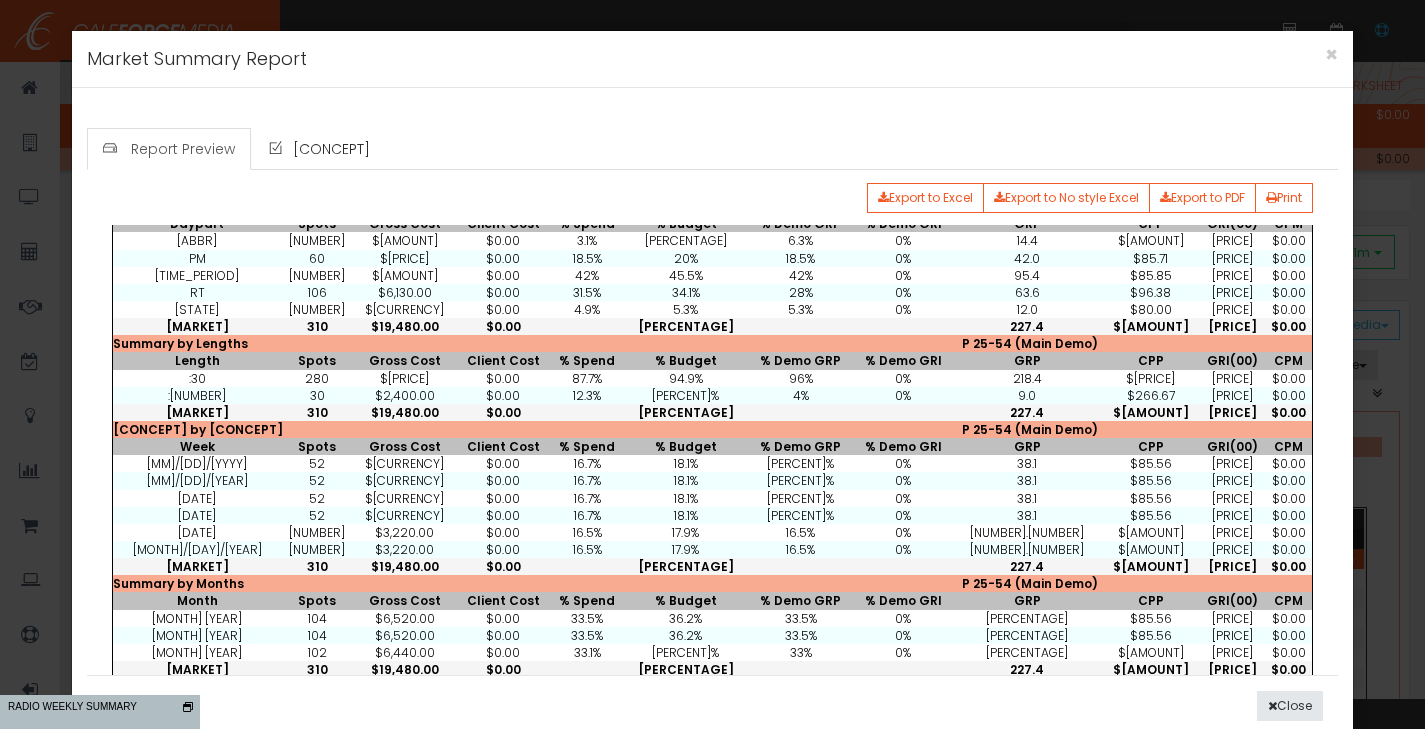 scroll, scrollTop: 169, scrollLeft: 0, axis: vertical 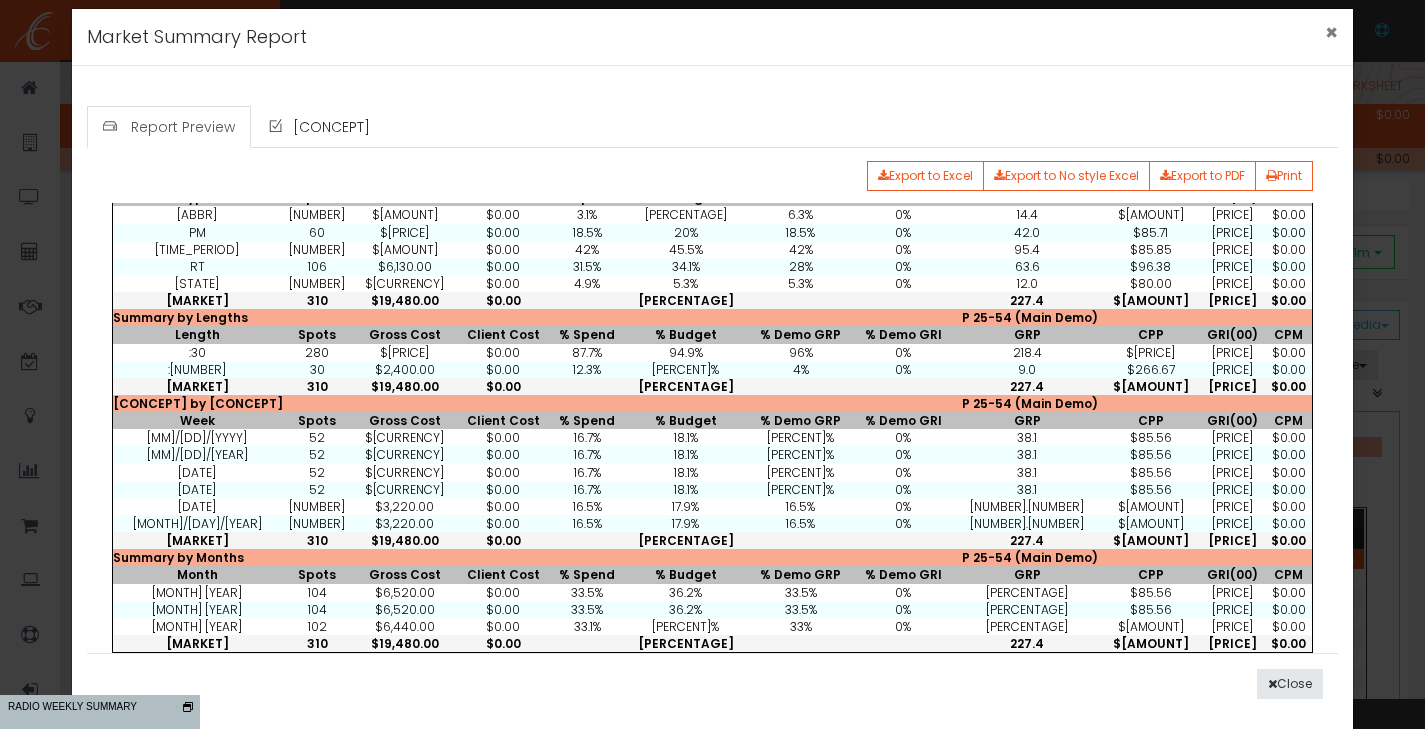 click on "×" at bounding box center [1331, 32] 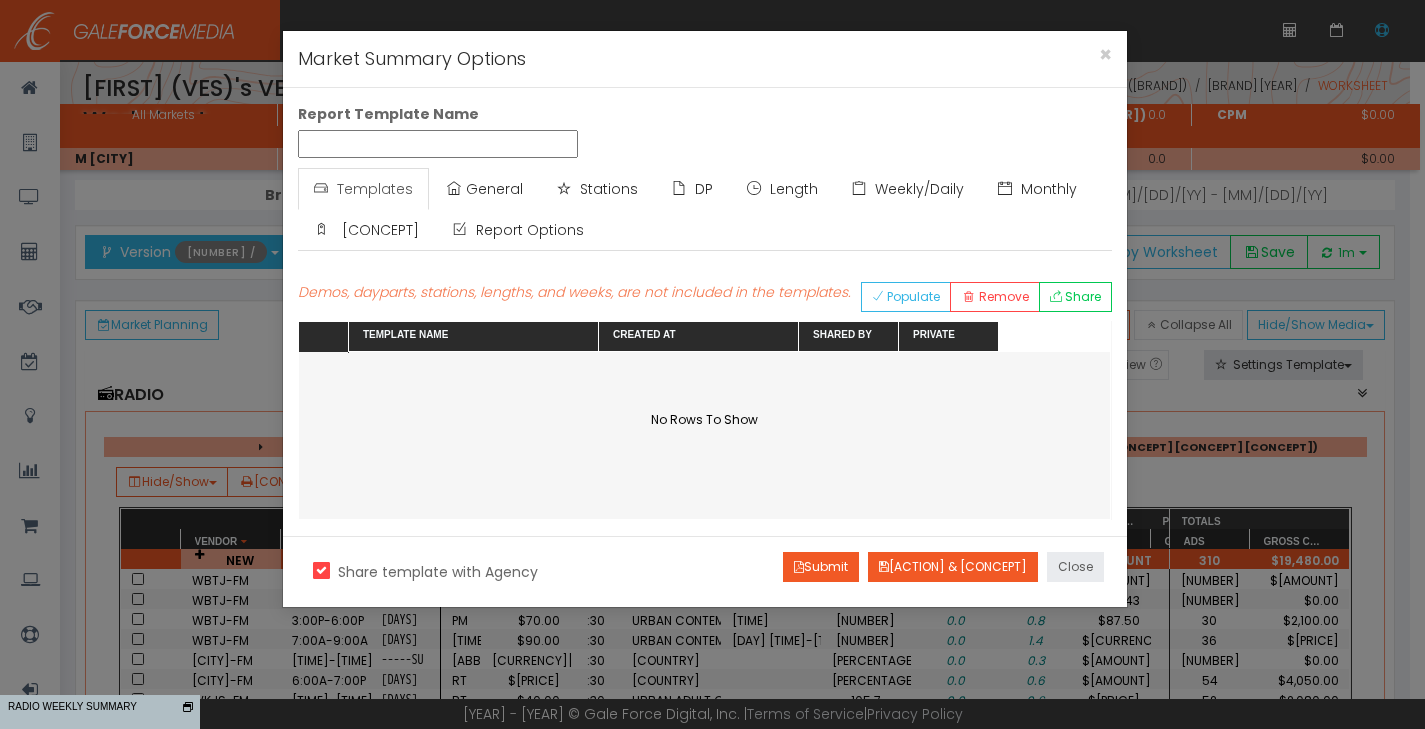 click on "Close" at bounding box center [1075, 567] 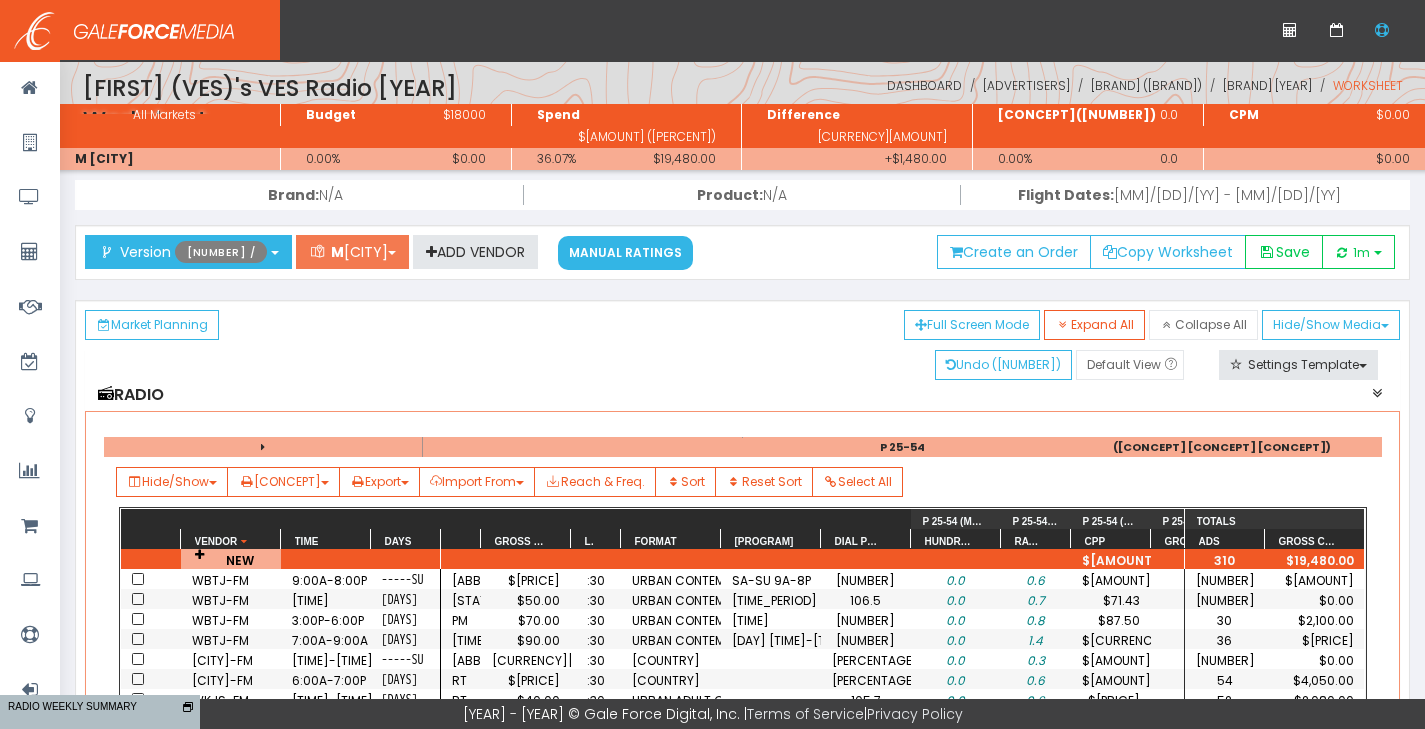 click on "M                                          RICHMOND" at bounding box center (352, 252) 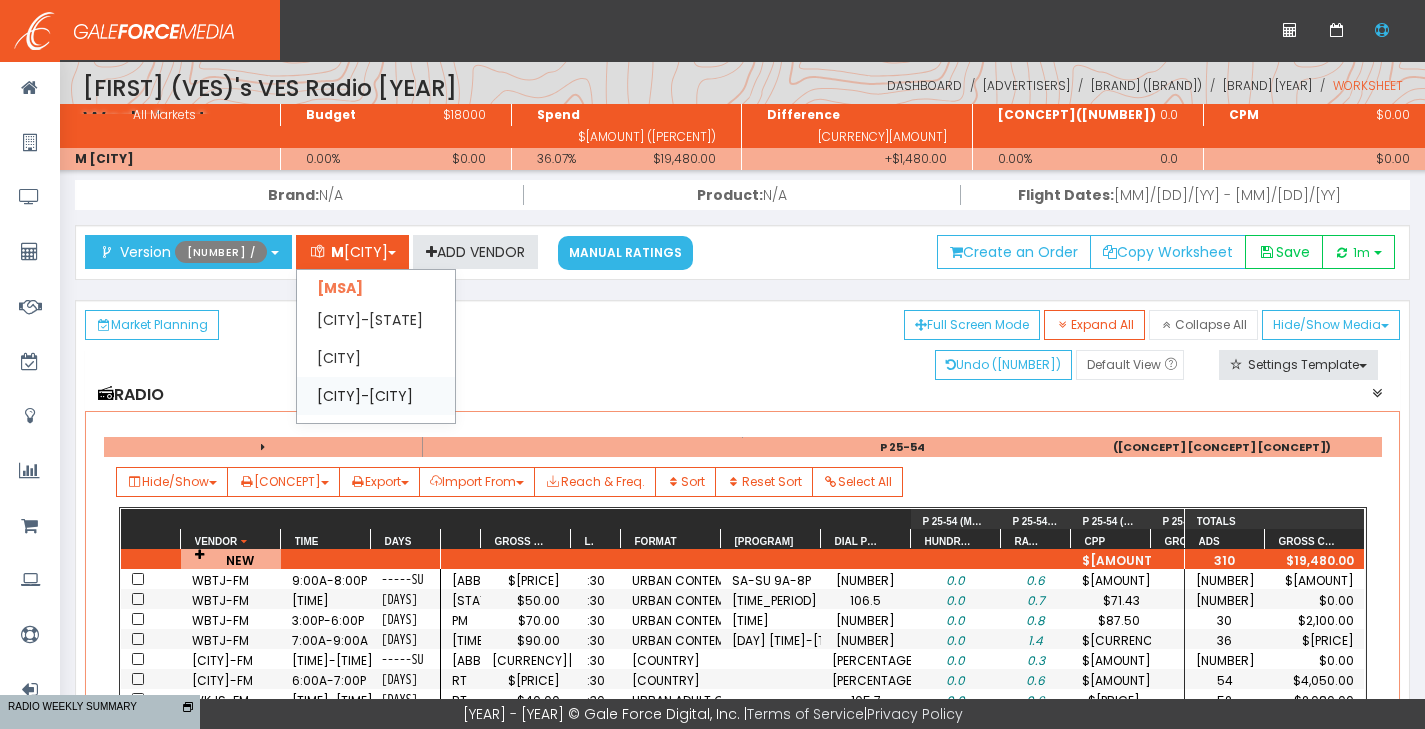 click on "[CITY]" at bounding box center (376, 320) 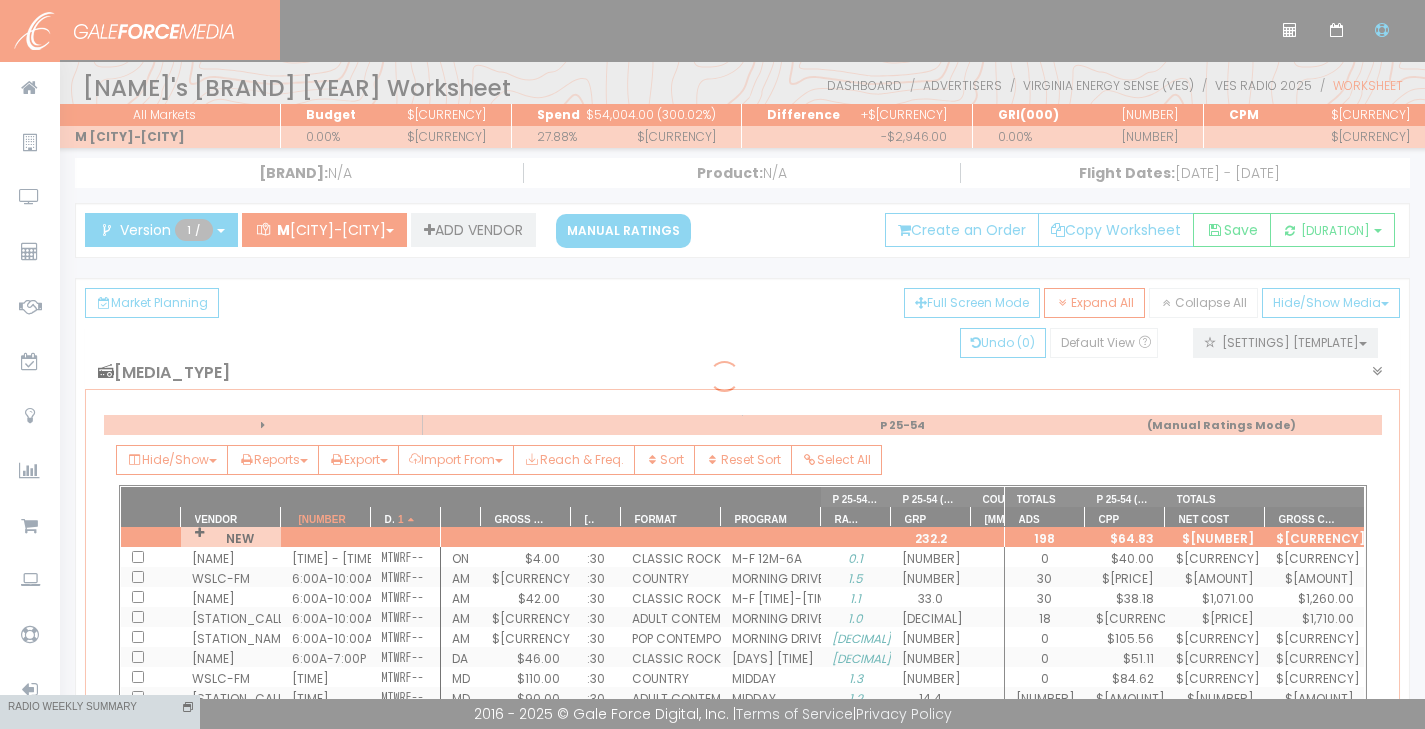 scroll, scrollTop: 0, scrollLeft: 0, axis: both 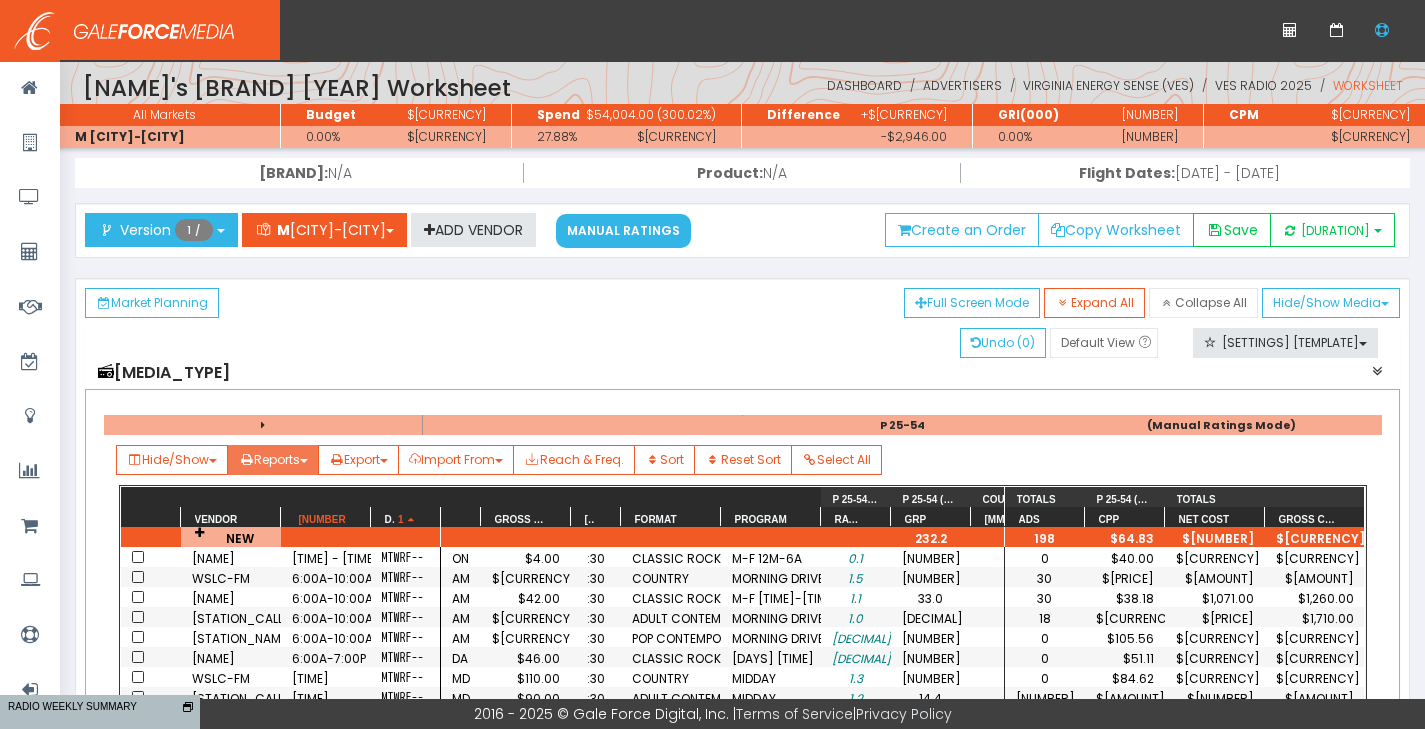 click on "Reports" at bounding box center [172, 460] 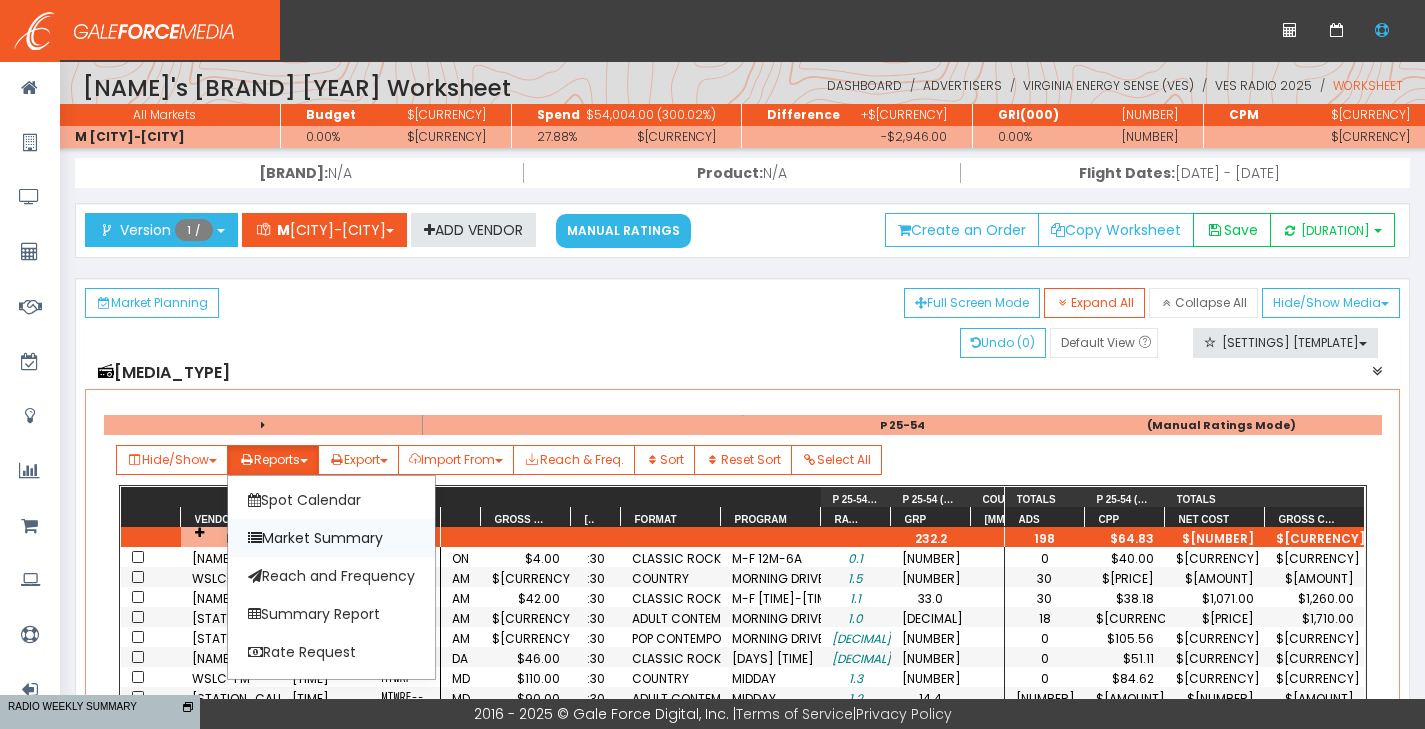 click on "Market Summary" at bounding box center [331, 538] 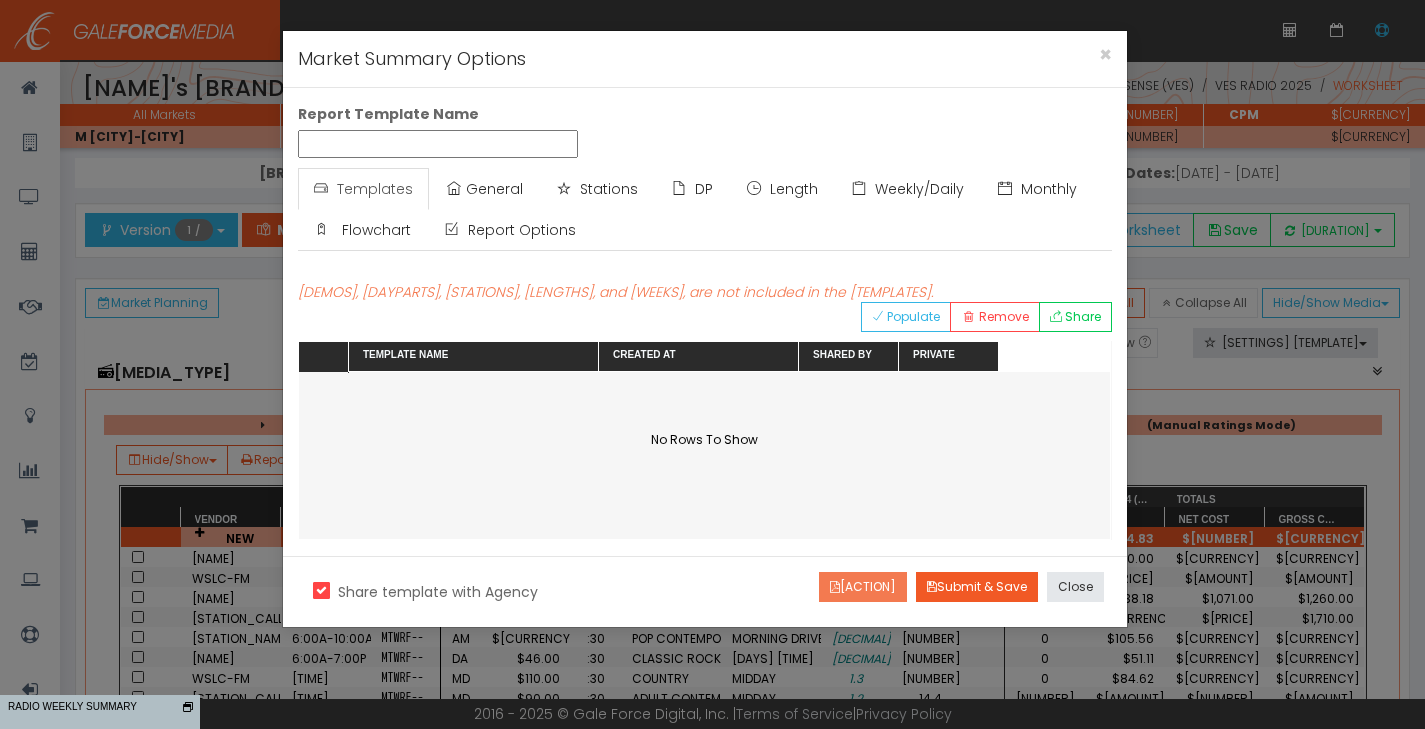 click on "Submit" at bounding box center [863, 587] 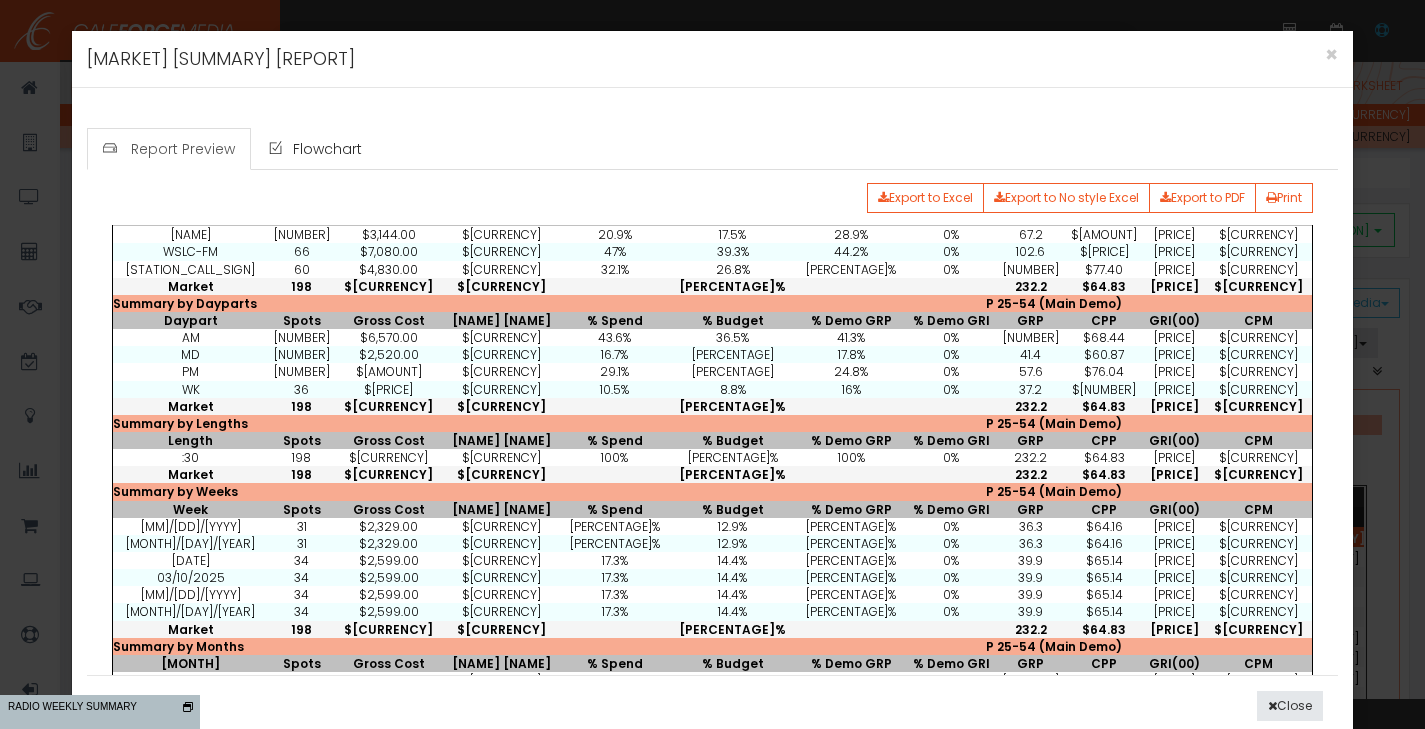 scroll, scrollTop: 100, scrollLeft: 0, axis: vertical 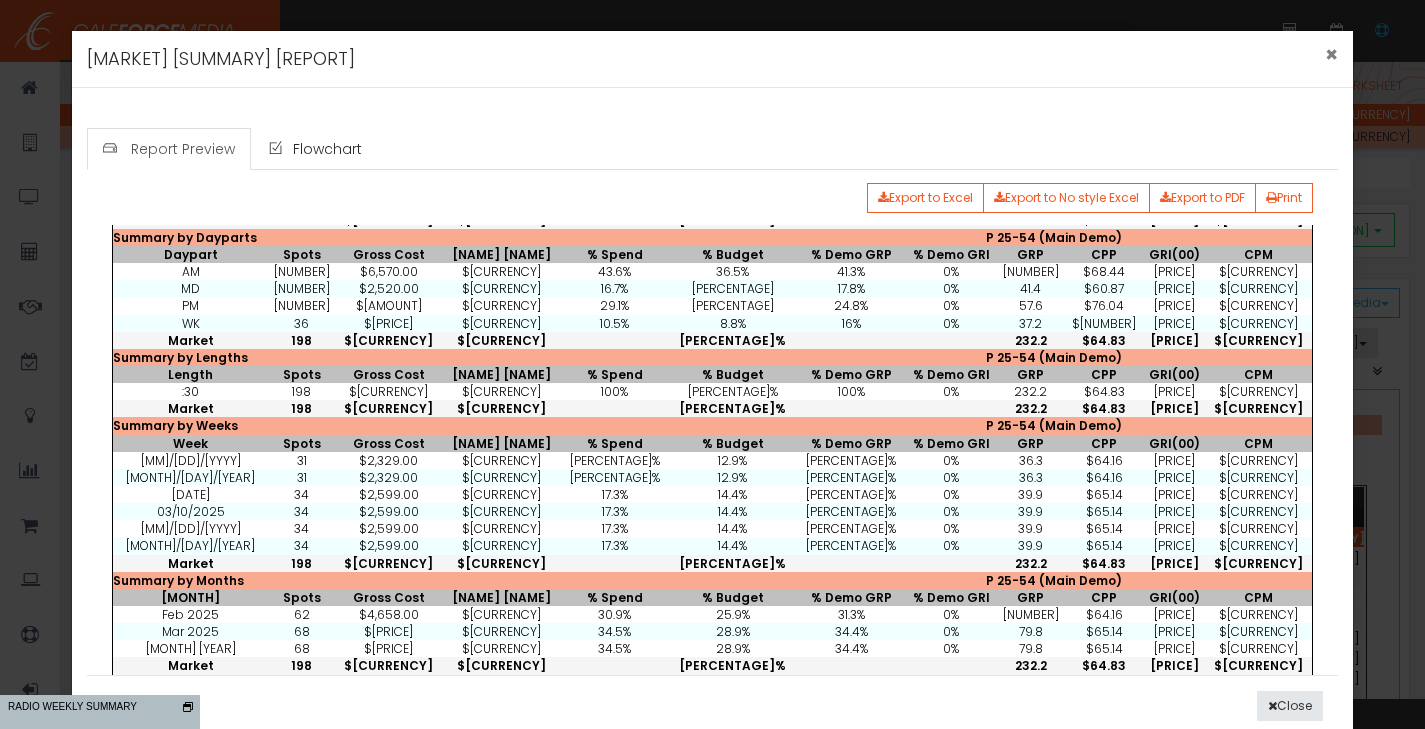 click on "×" at bounding box center [1331, 54] 